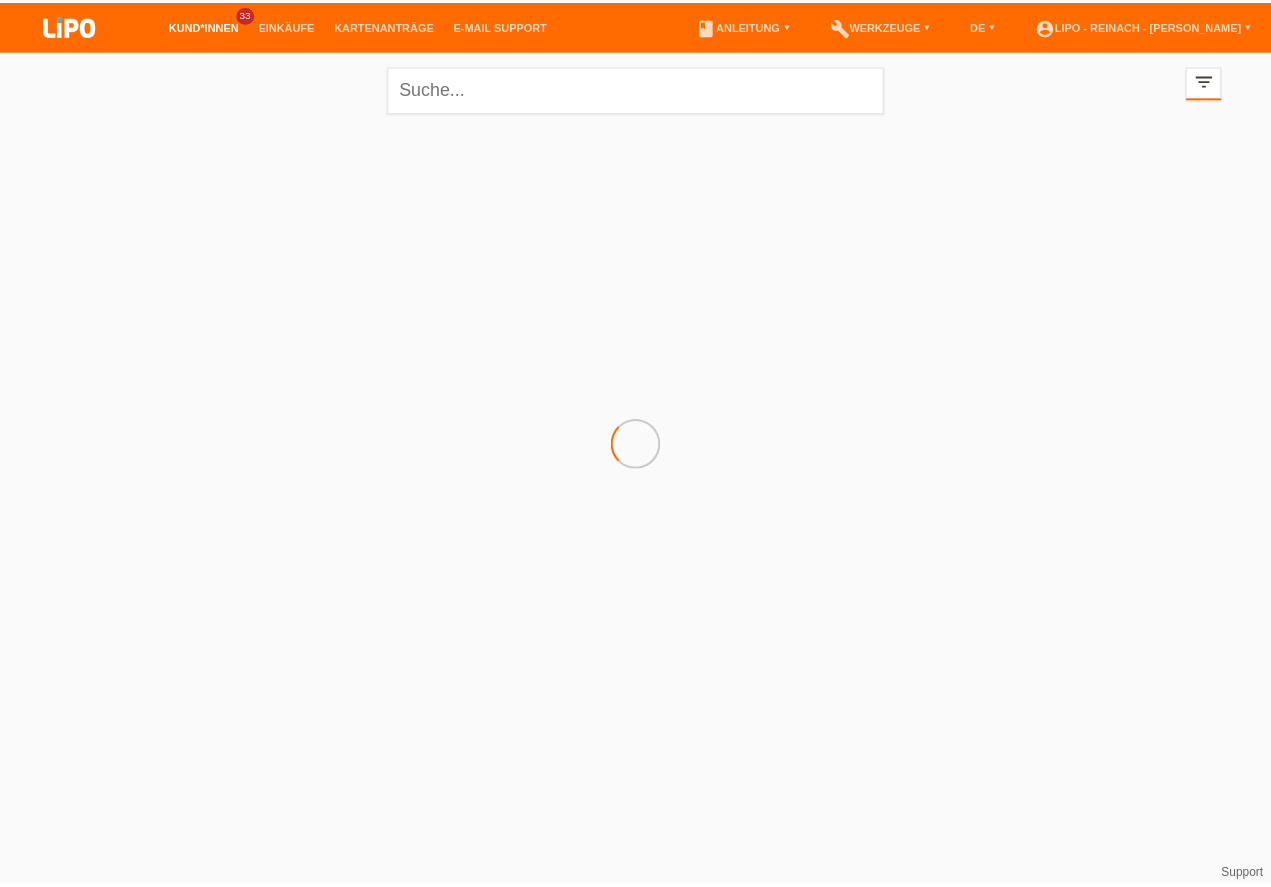 scroll, scrollTop: 0, scrollLeft: 0, axis: both 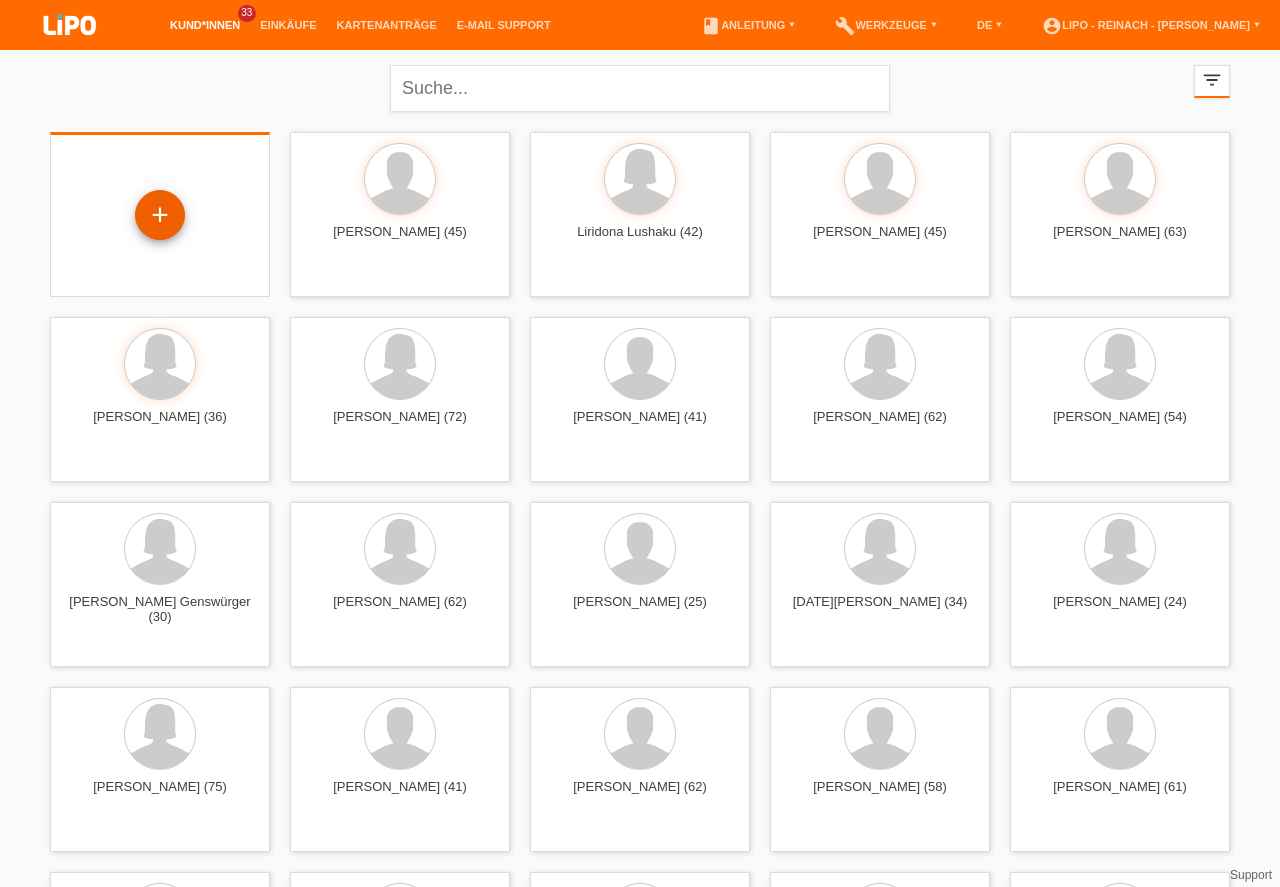 click on "+" at bounding box center (160, 215) 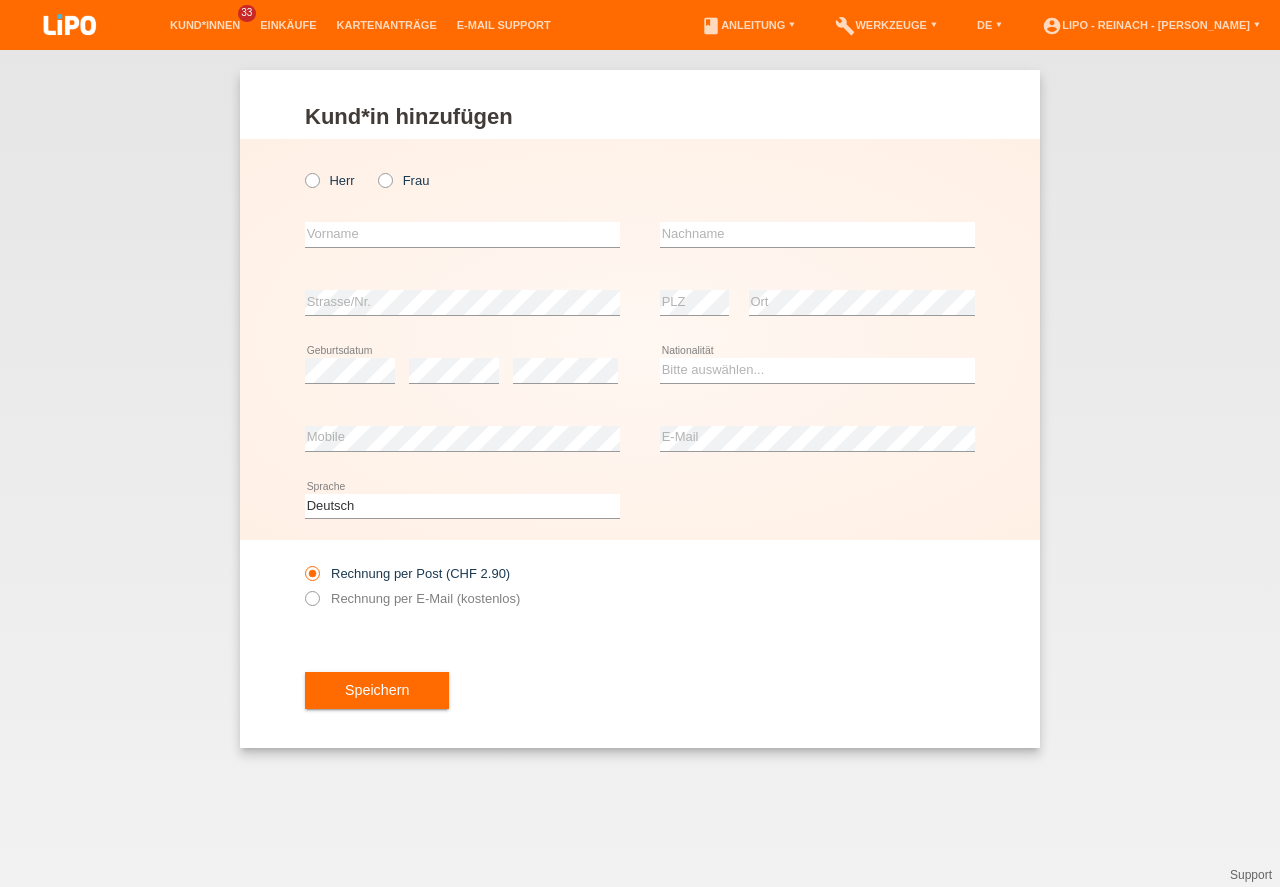 scroll, scrollTop: 0, scrollLeft: 0, axis: both 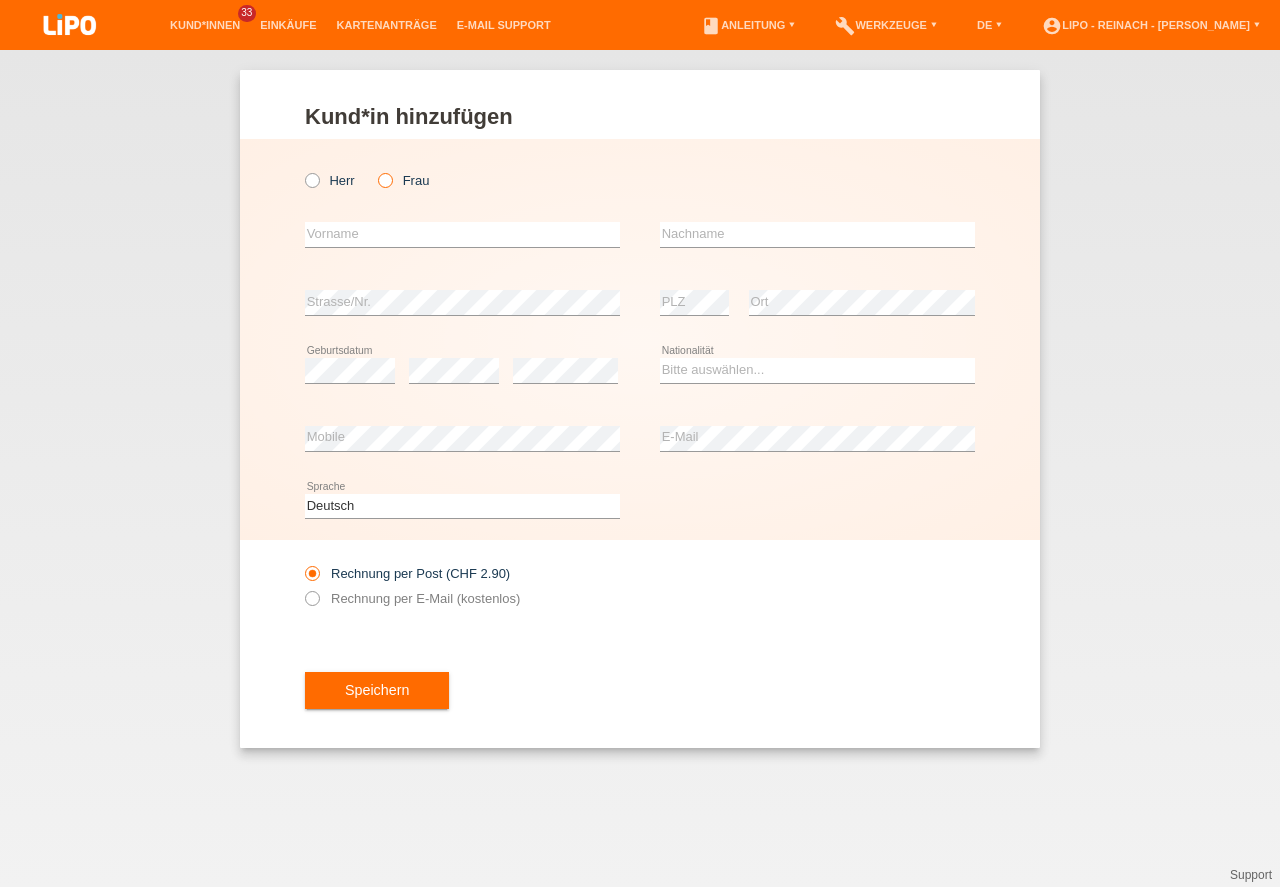 click on "Frau" at bounding box center [384, 179] 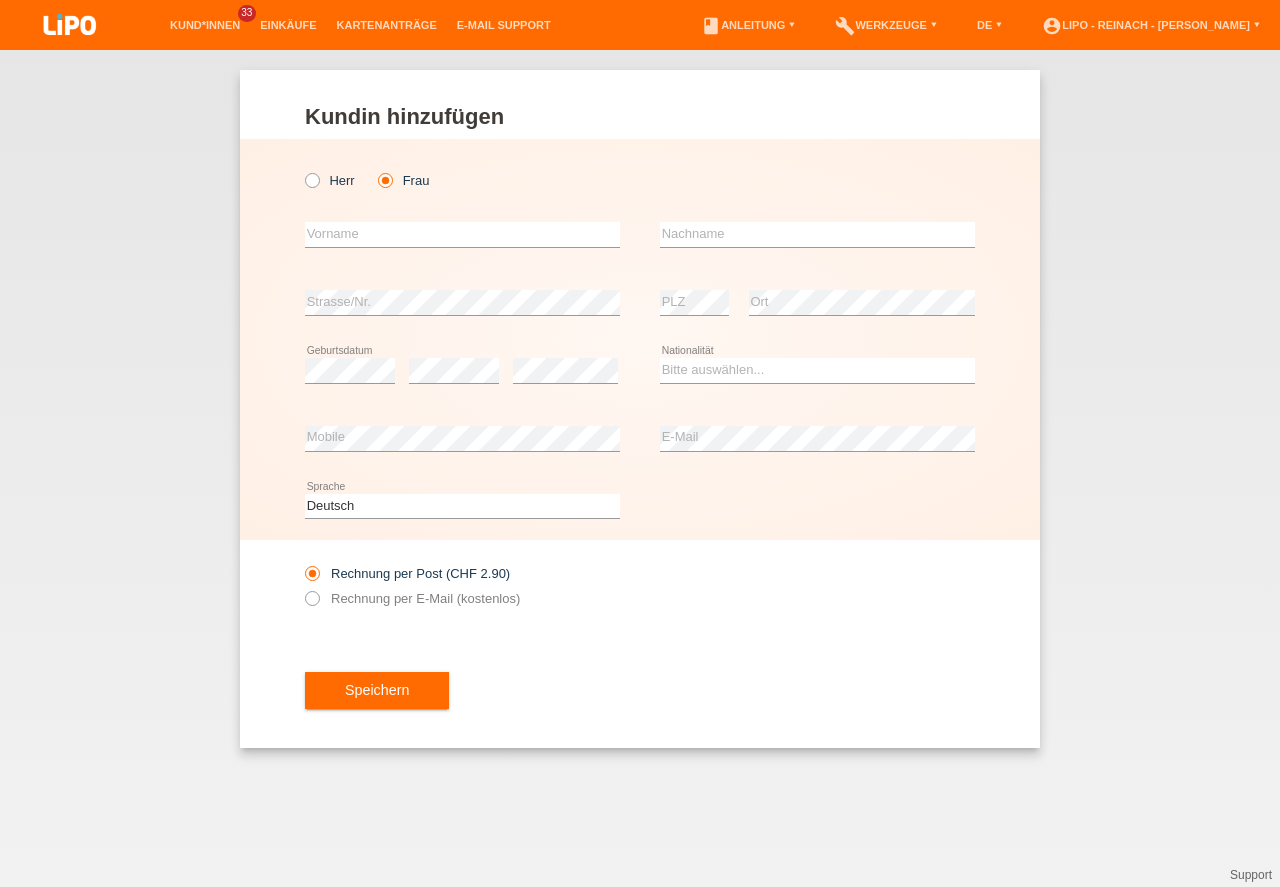 click at bounding box center [375, 170] 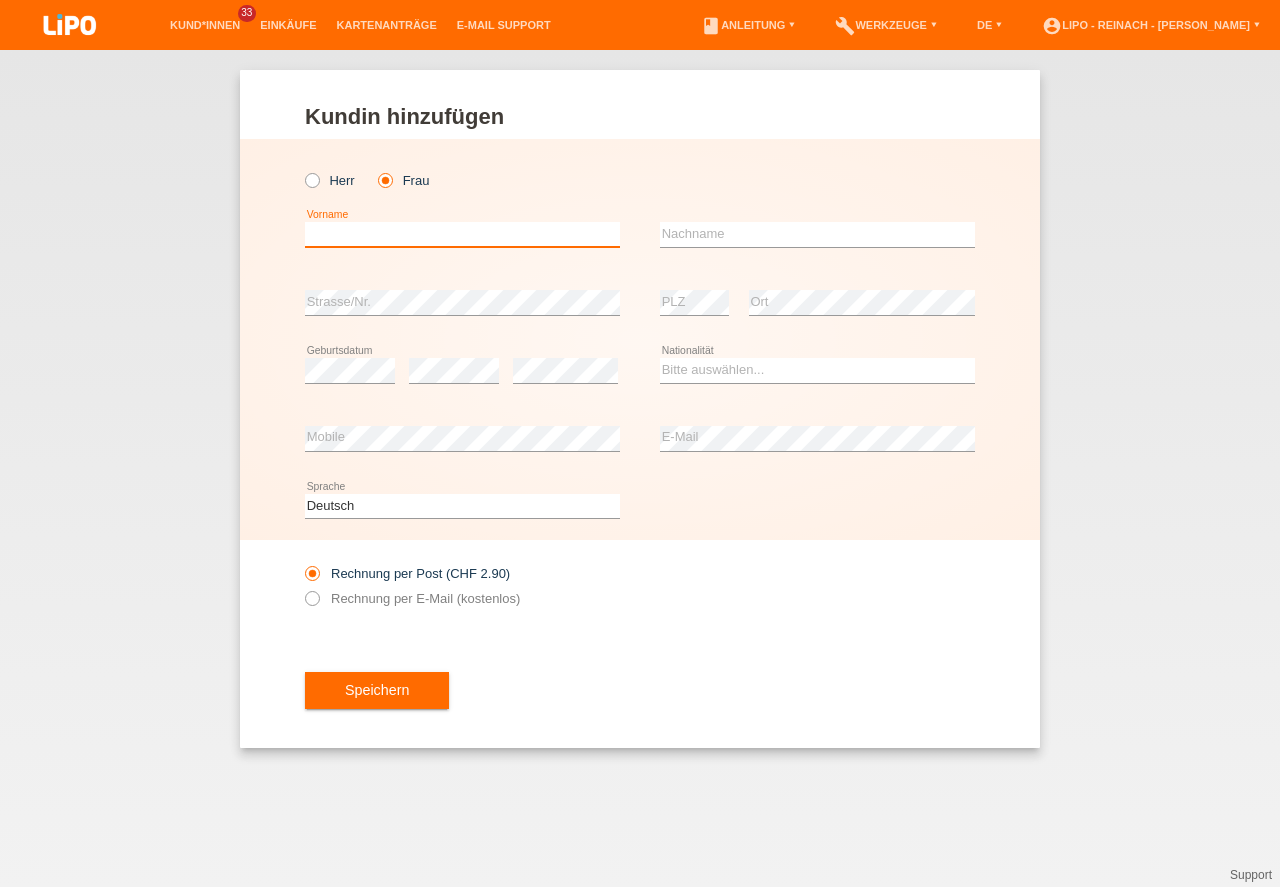 click at bounding box center (462, 234) 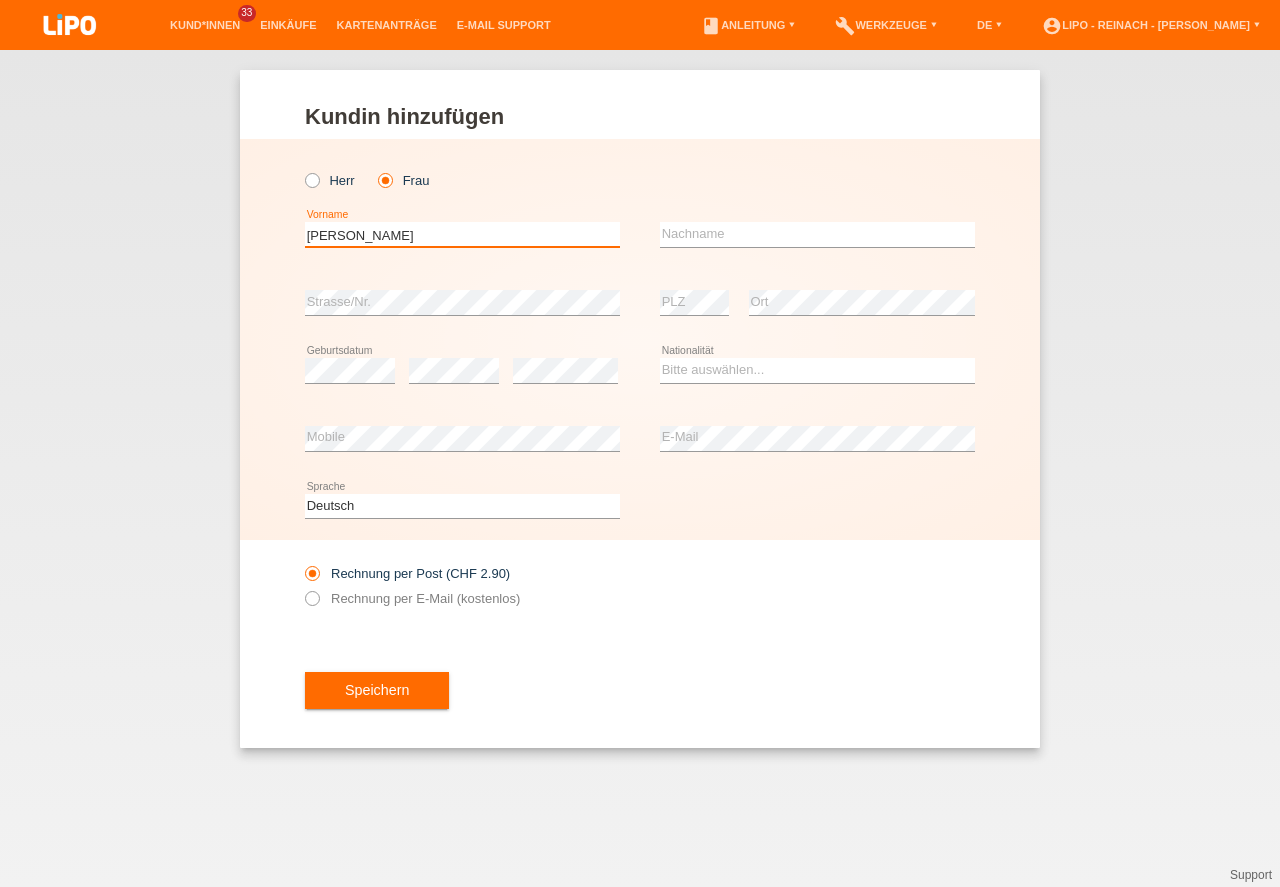 type on "[PERSON_NAME]" 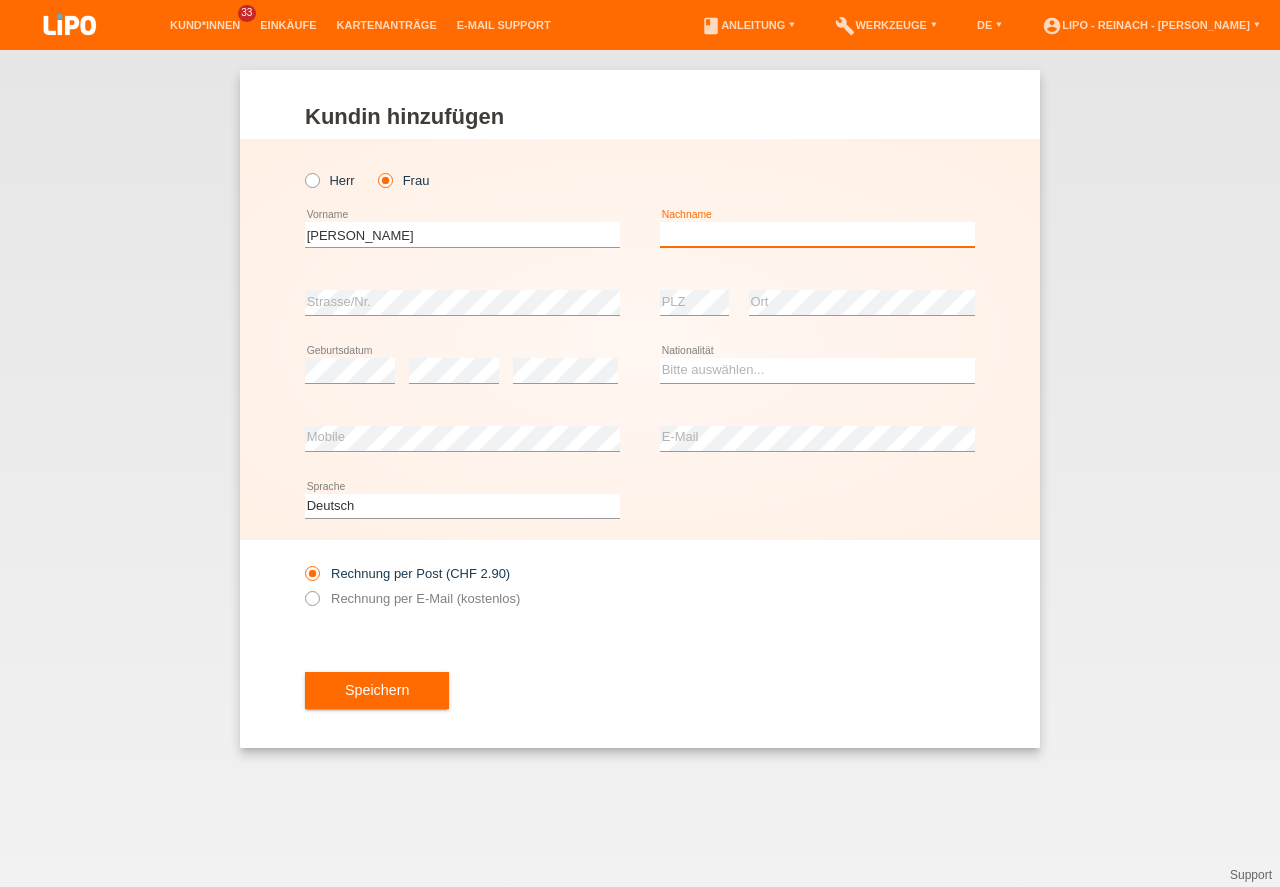 click at bounding box center [817, 234] 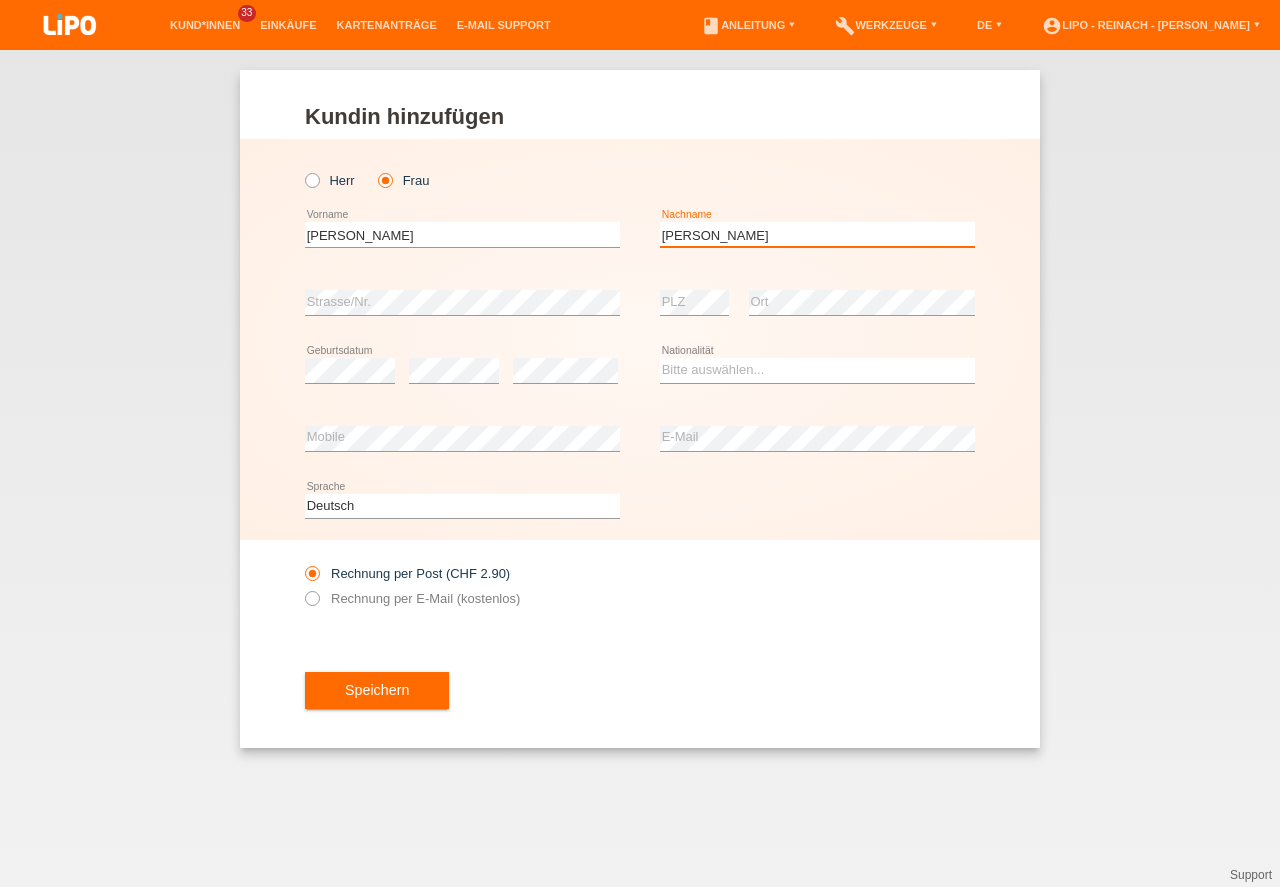 type on "[PERSON_NAME]" 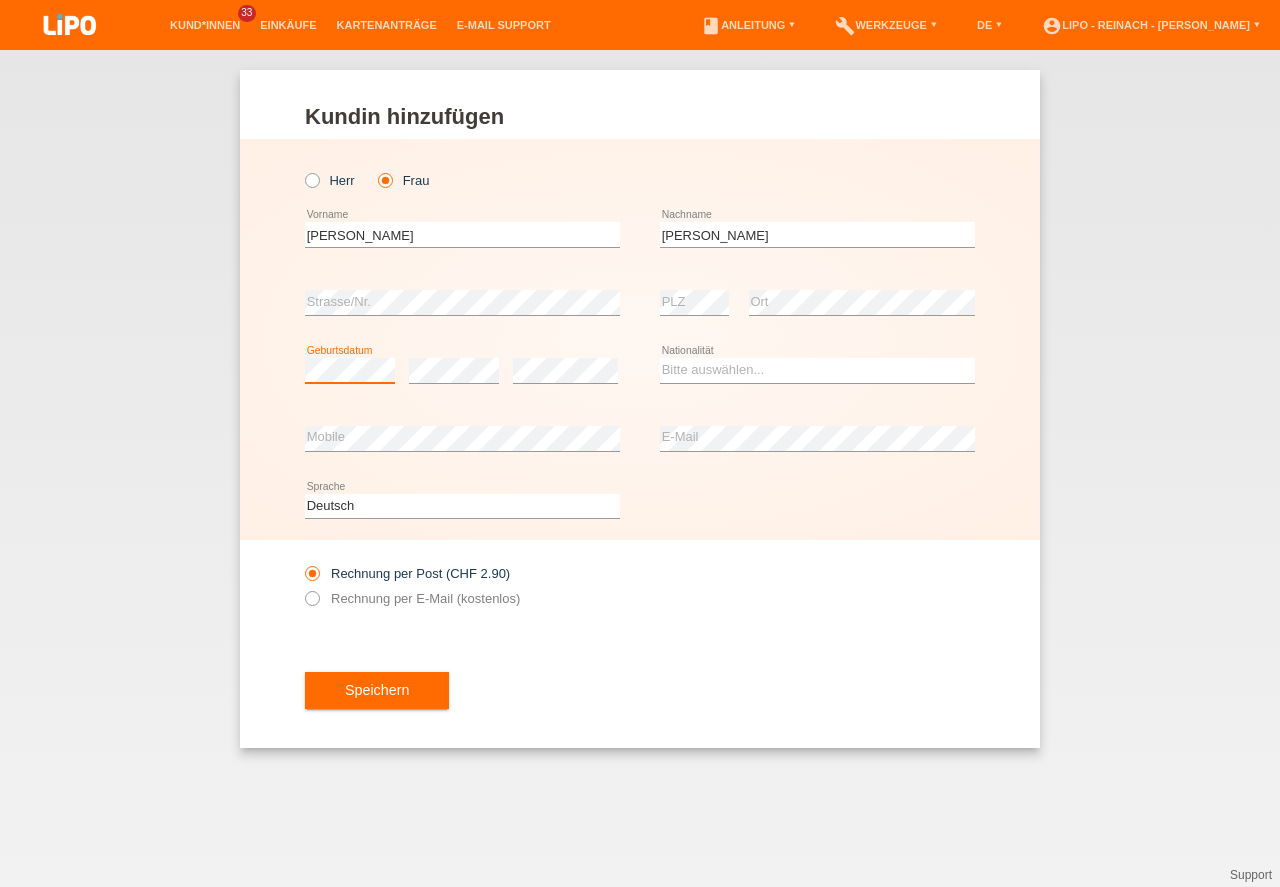 scroll, scrollTop: 0, scrollLeft: 0, axis: both 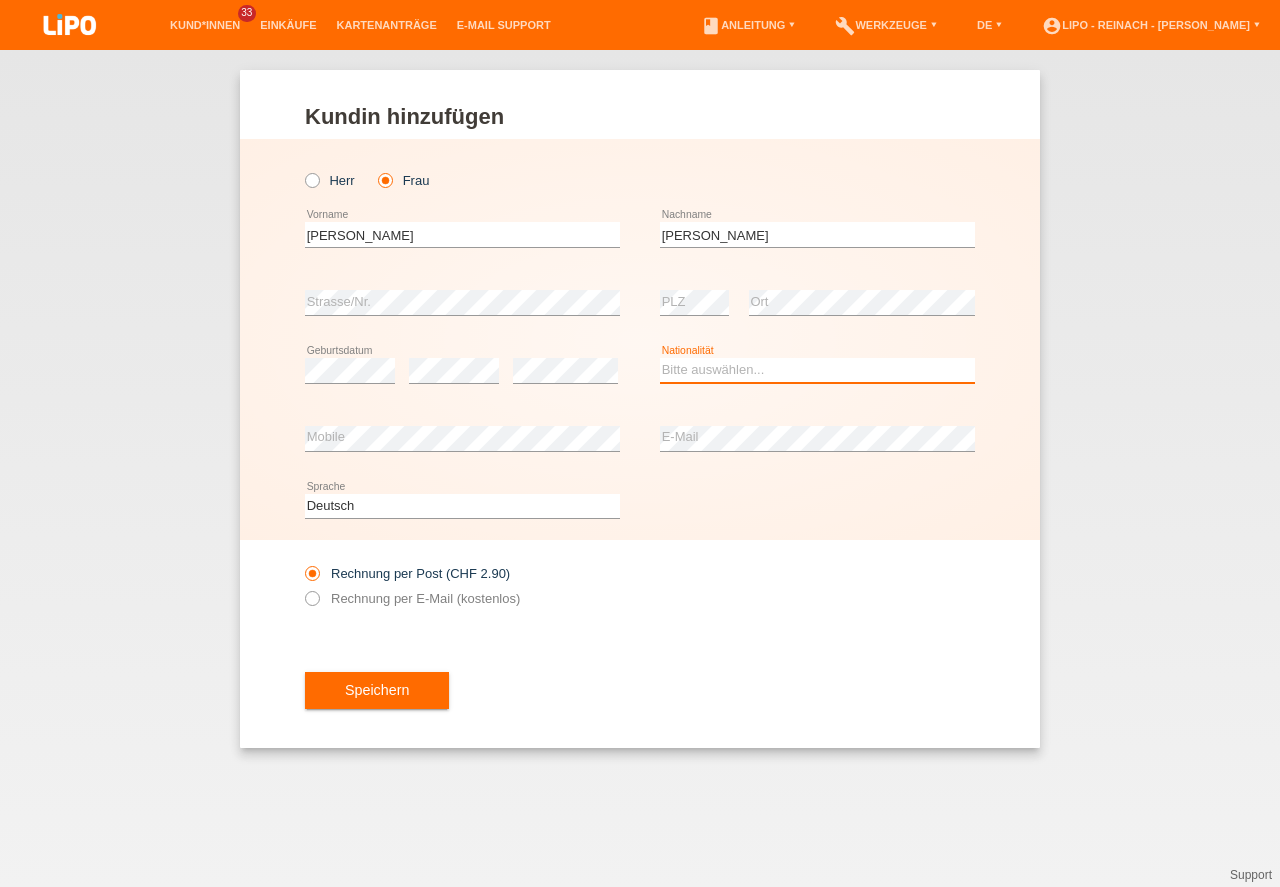 click on "Bitte auswählen...
Schweiz
Deutschland
Liechtenstein
Österreich
------------
Afghanistan
Ägypten
Åland
Albanien
Algerien" at bounding box center (817, 370) 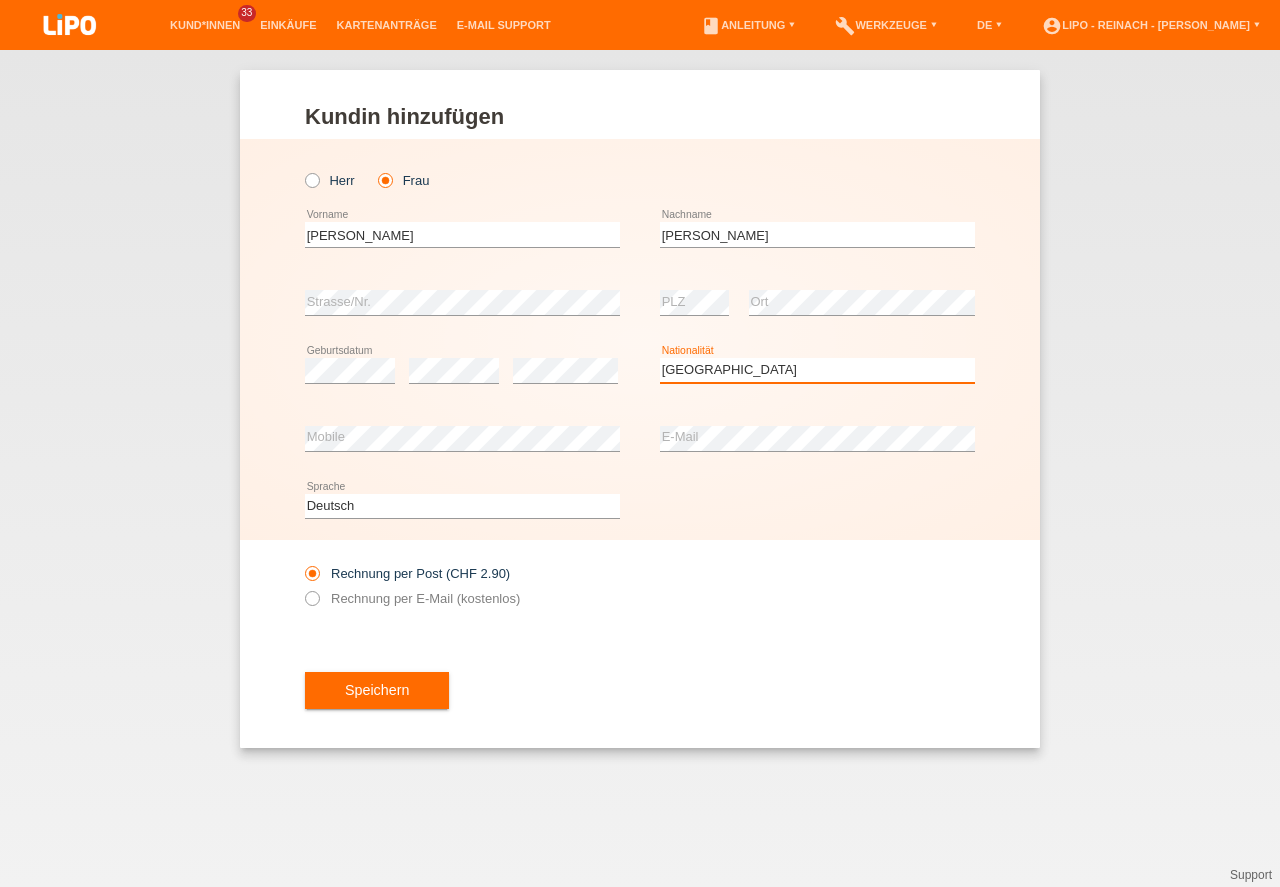 click on "Schweiz" at bounding box center [0, 0] 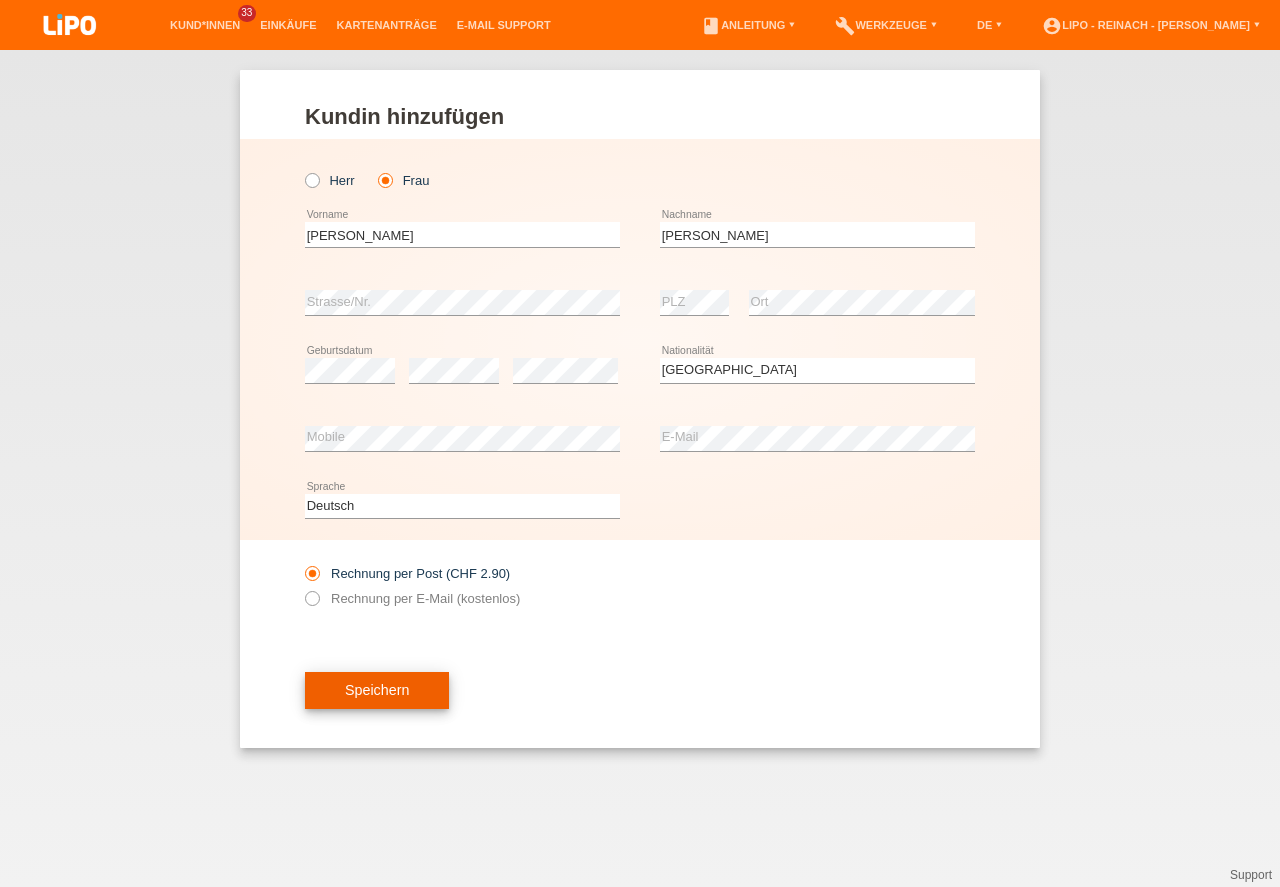 click on "Speichern" at bounding box center [377, 691] 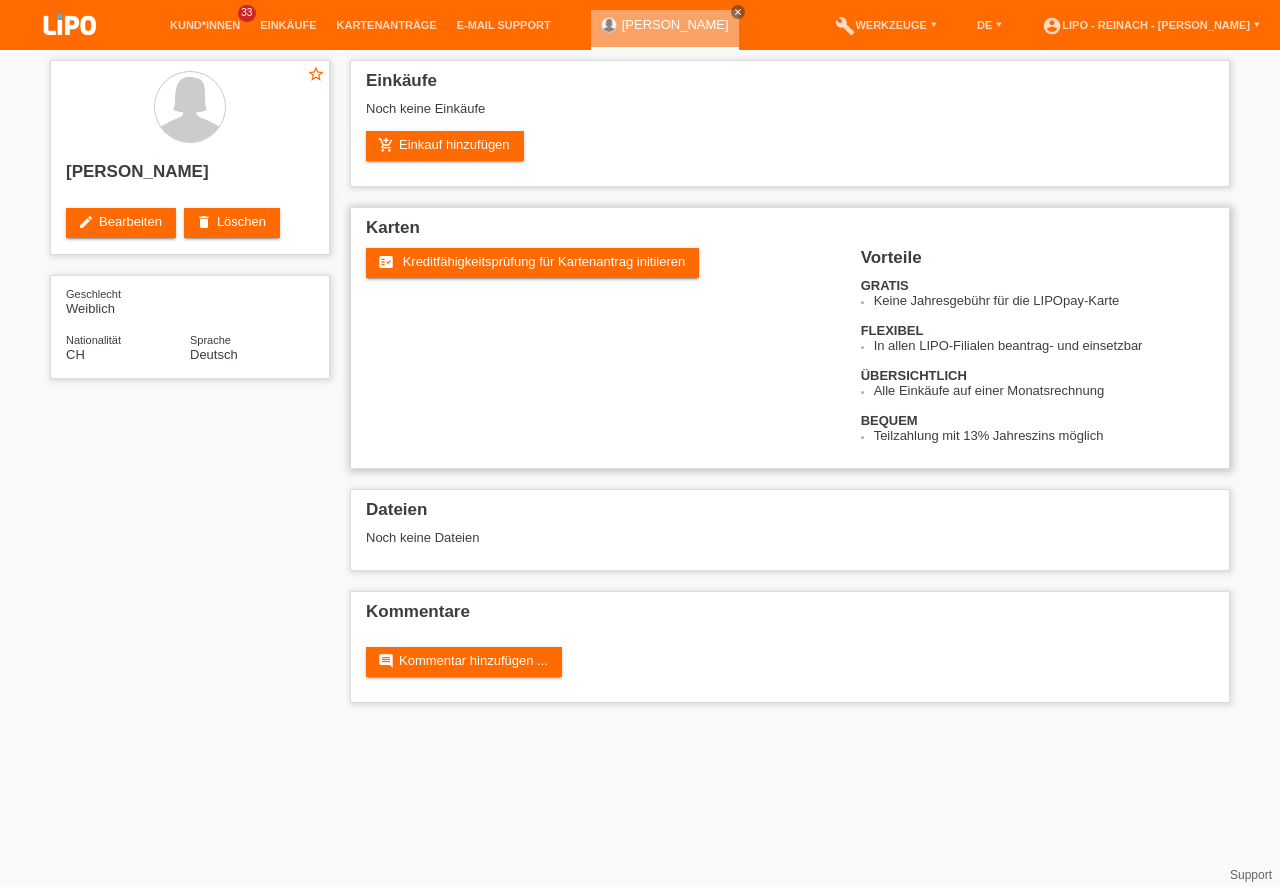 scroll, scrollTop: 0, scrollLeft: 0, axis: both 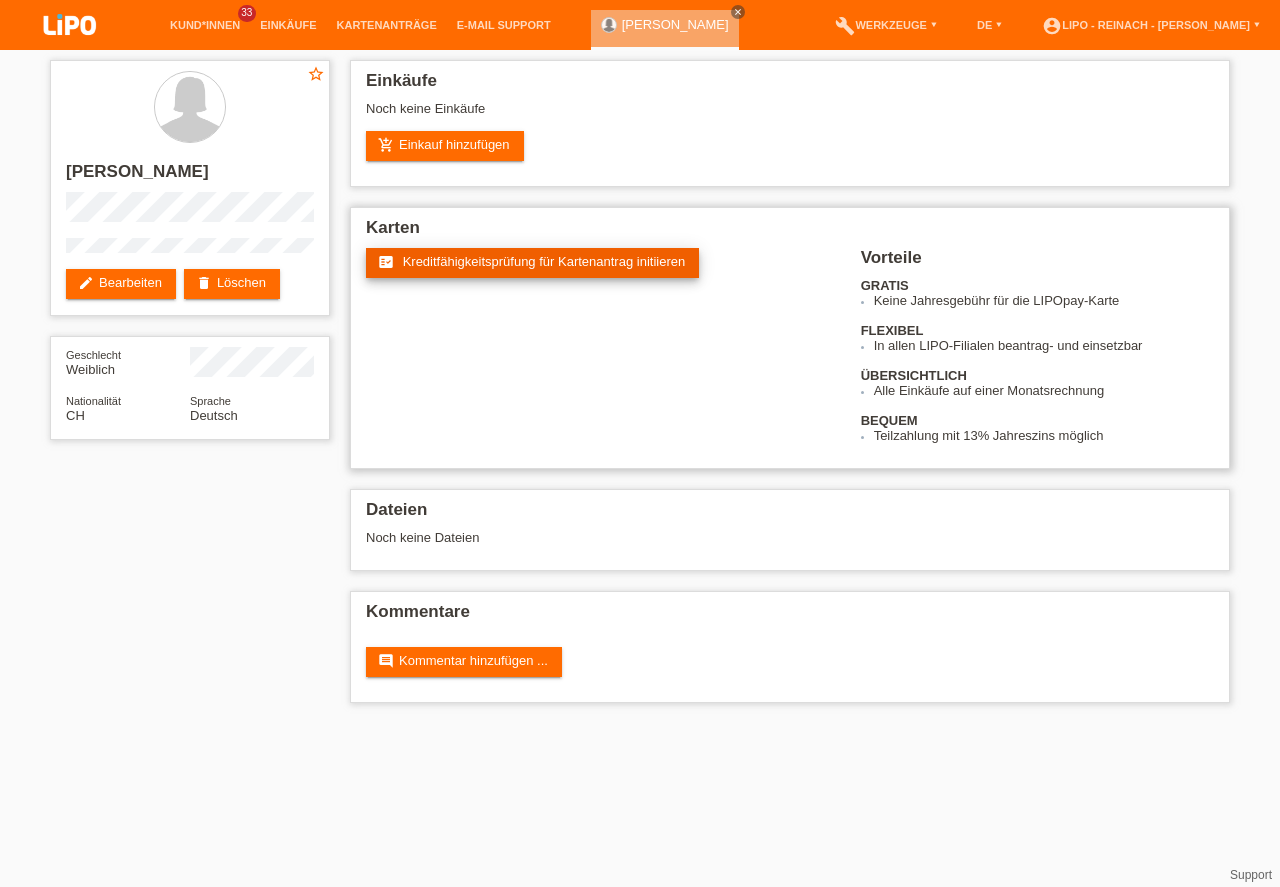 click on "fact_check
Kreditfähigkeitsprüfung für Kartenantrag initiieren" at bounding box center [532, 263] 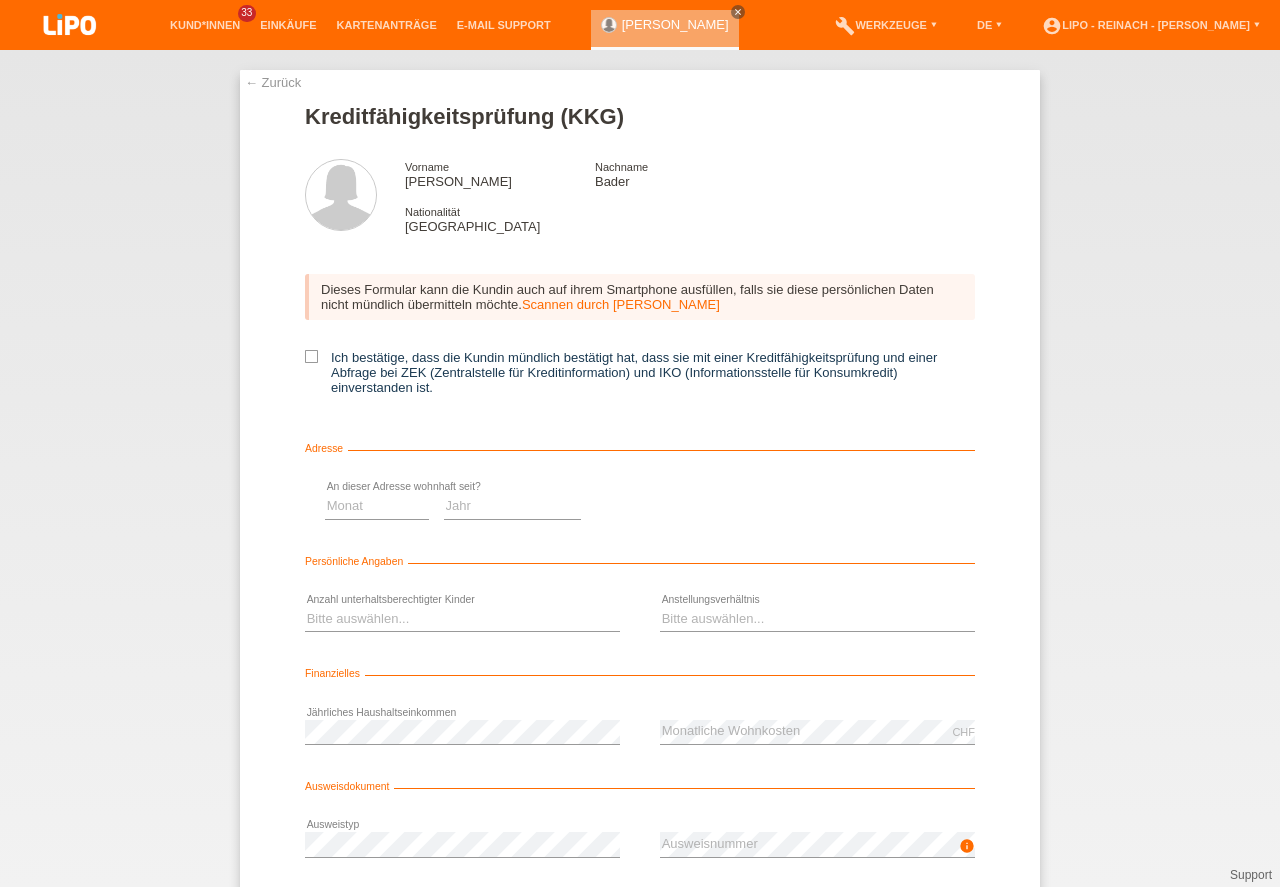 scroll, scrollTop: 0, scrollLeft: 0, axis: both 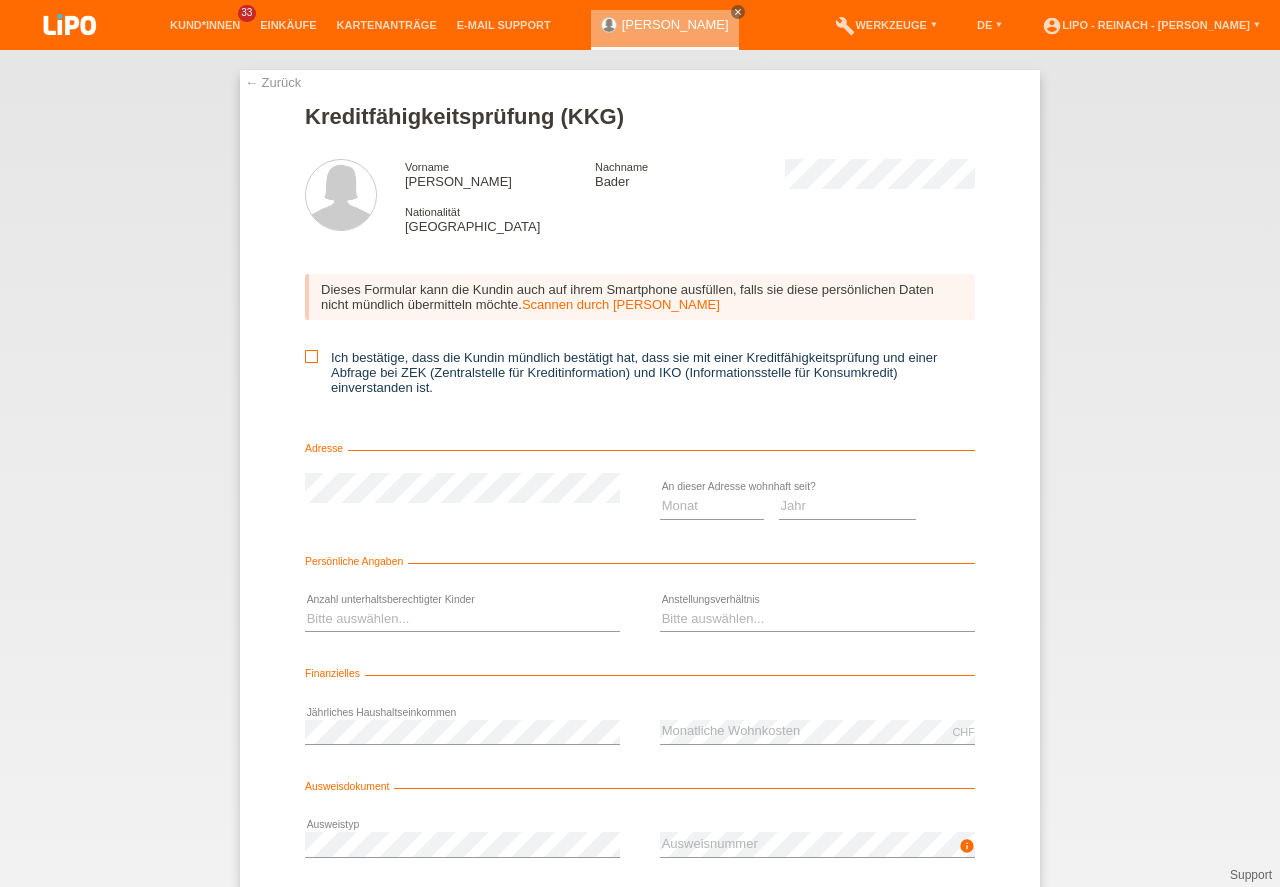 click at bounding box center (311, 356) 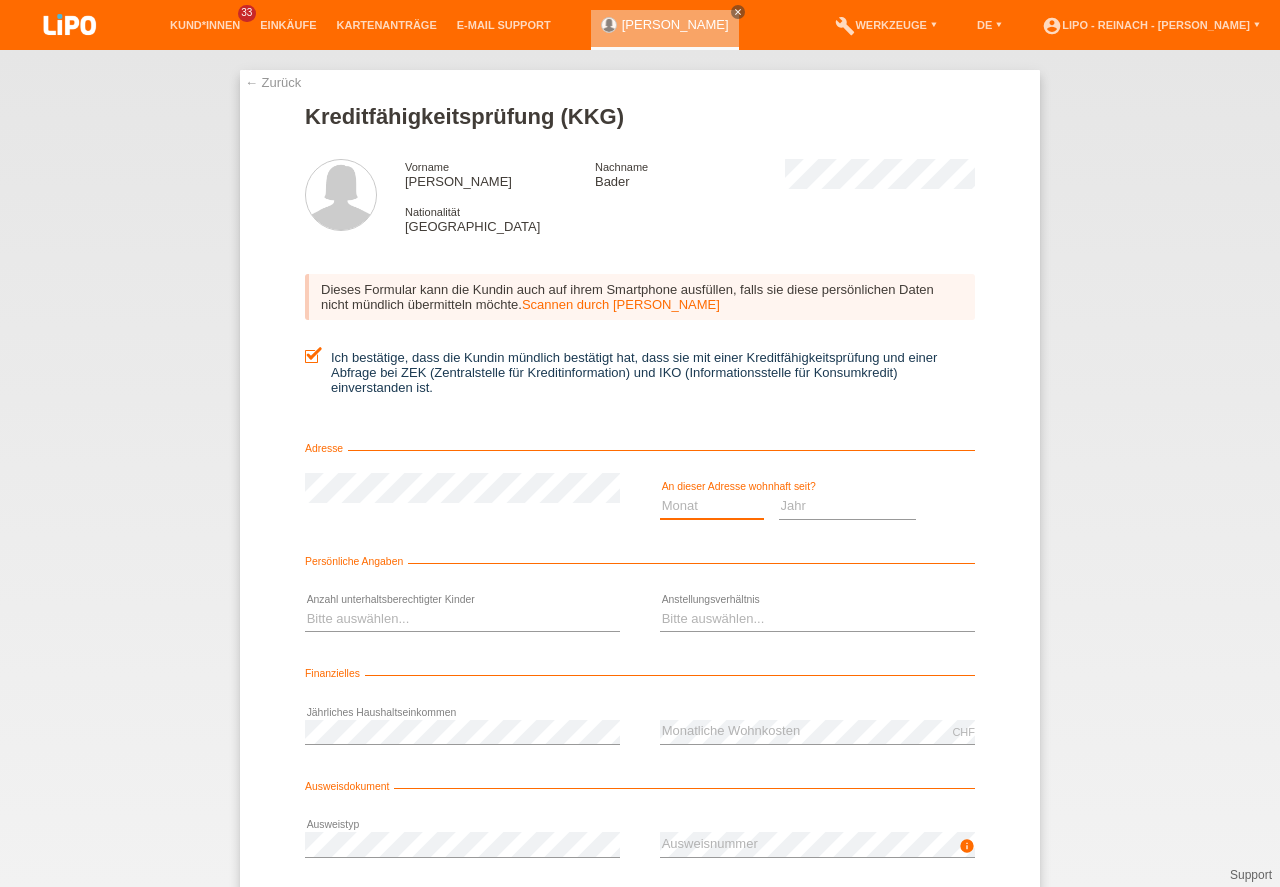 click on "Monat
01
02
03
04
05
06
07
08
09
10" at bounding box center (712, 506) 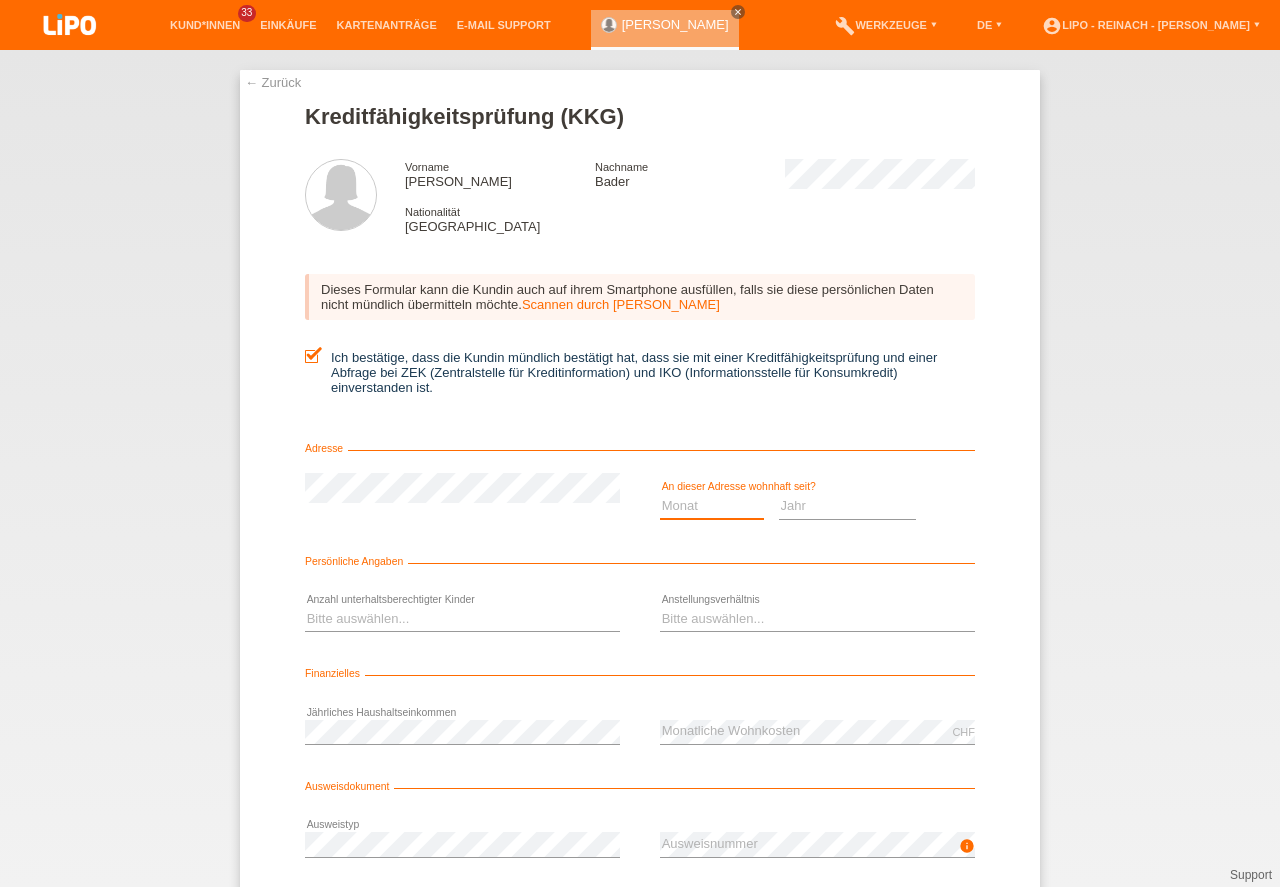 select on "01" 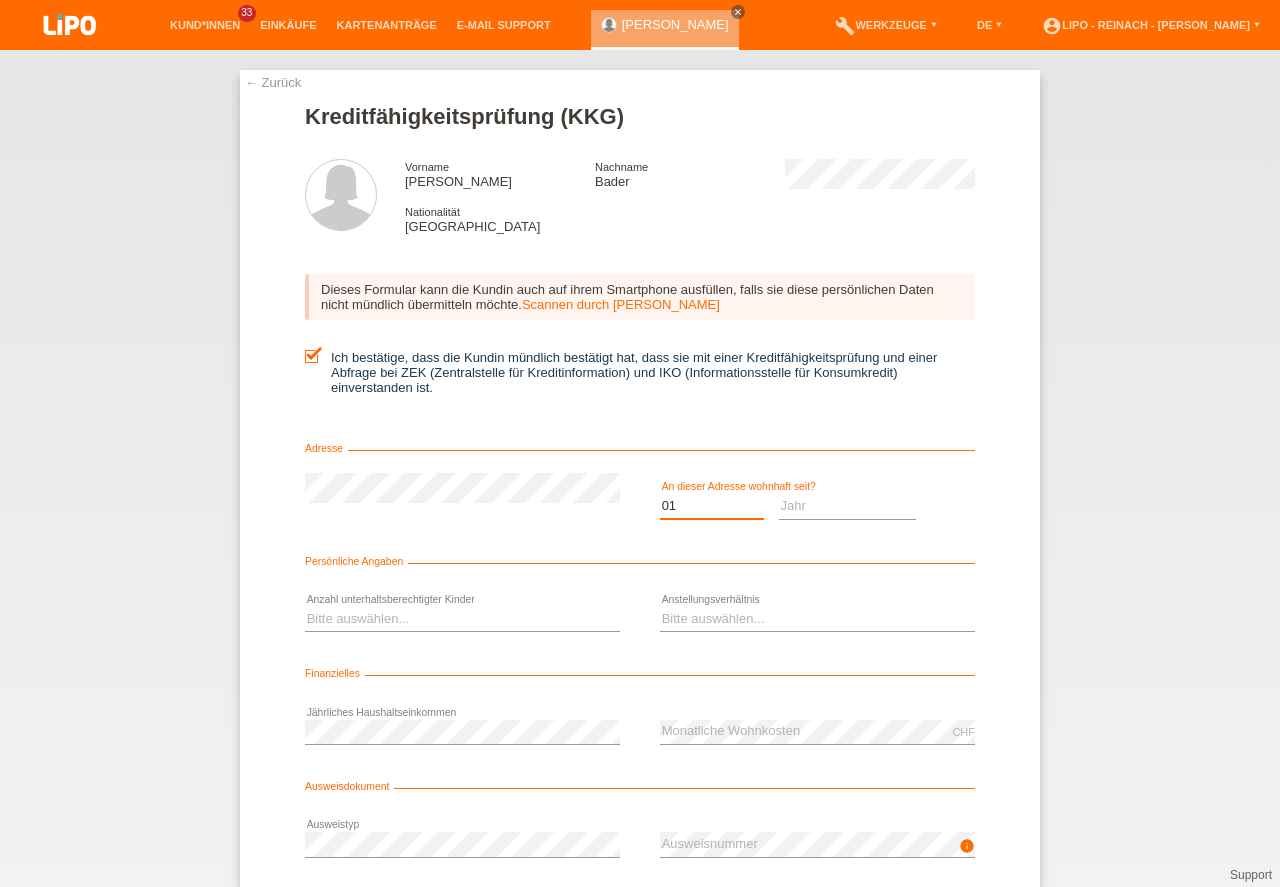 click on "01" at bounding box center [0, 0] 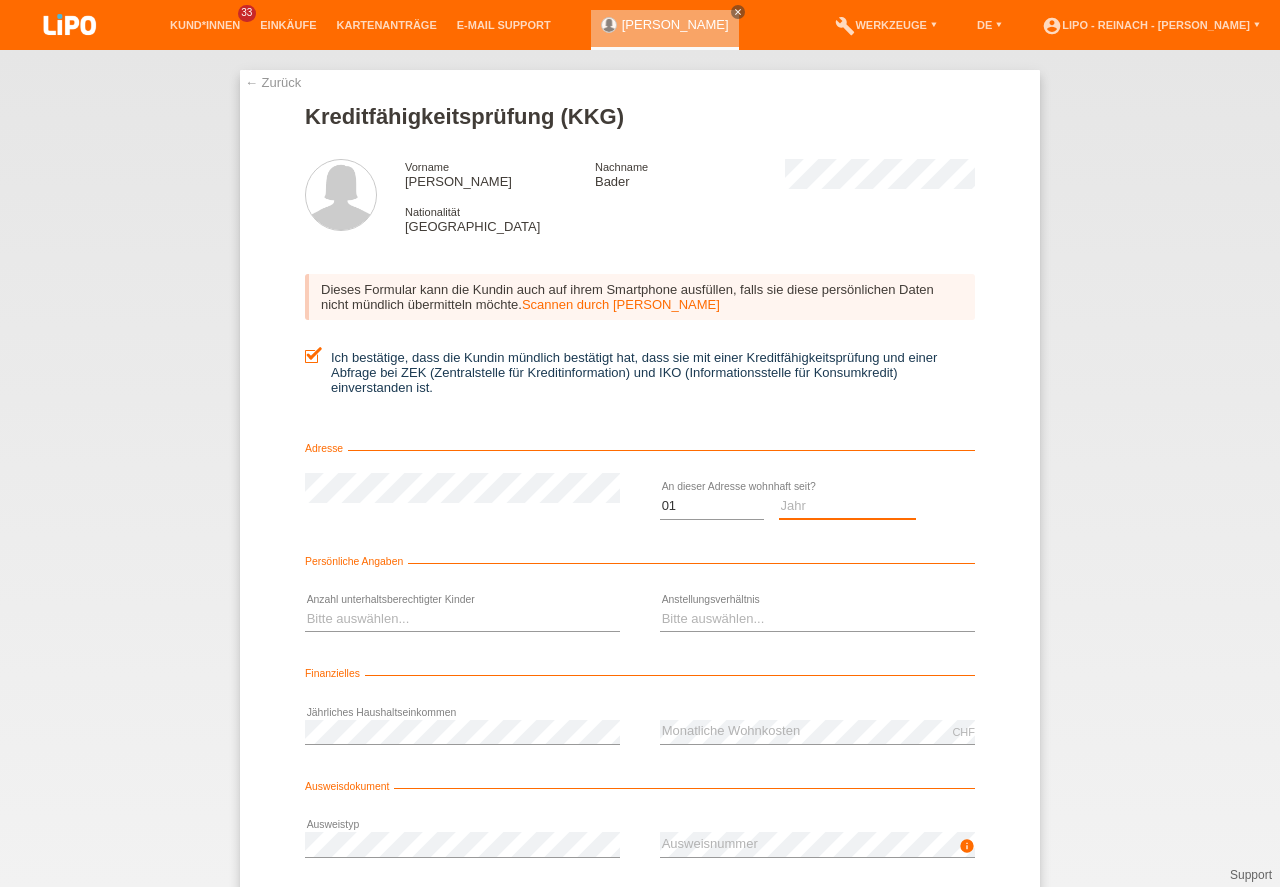 click on "Jahr
2025
2024
2023
2022
2021
2020
2019
2018
2017
2016 2015 2014 2013 2012 2011 2010 2009 2008 2007 2006 2005 2004 2003" at bounding box center (848, 506) 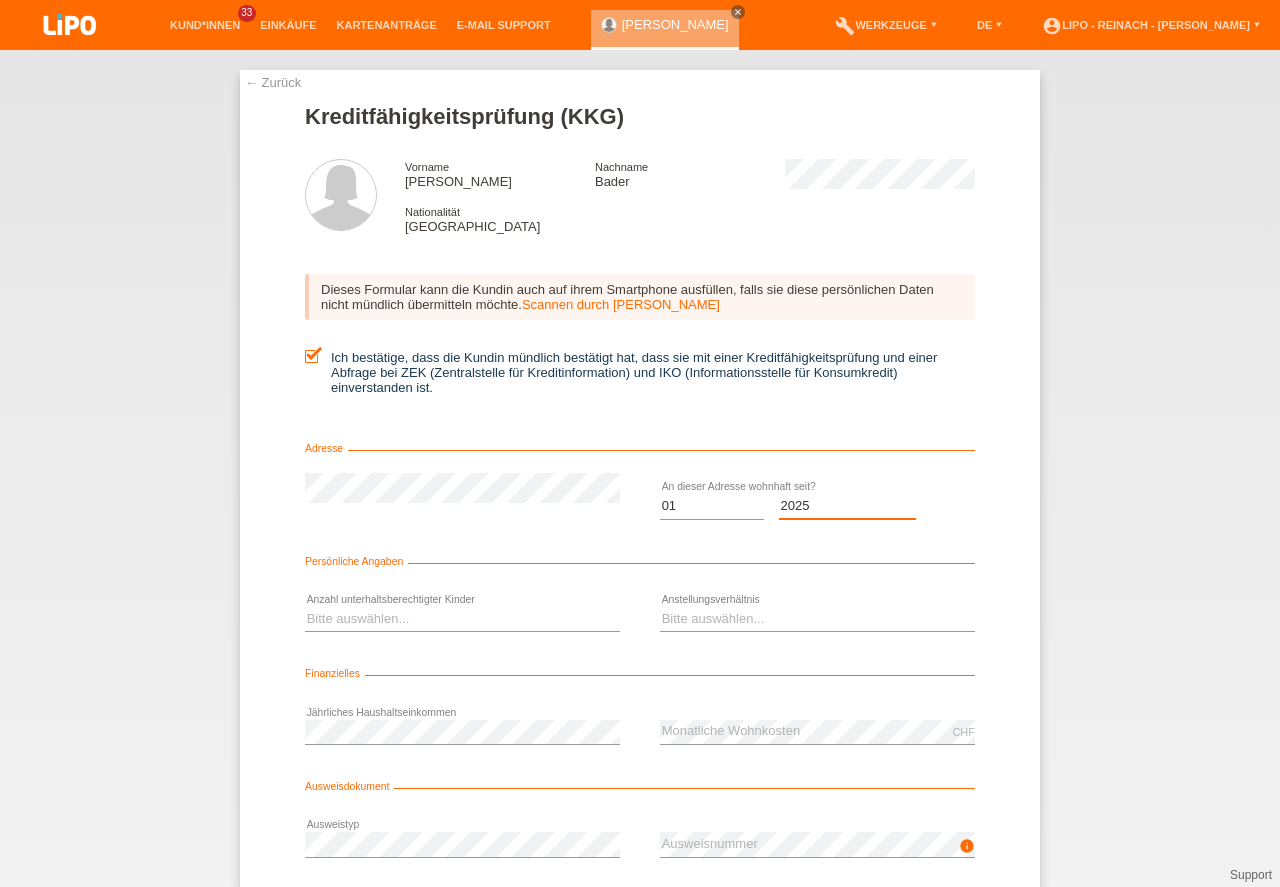 click on "Monat
01
02
03
04
05
06
07
08
09
10" at bounding box center [712, 506] 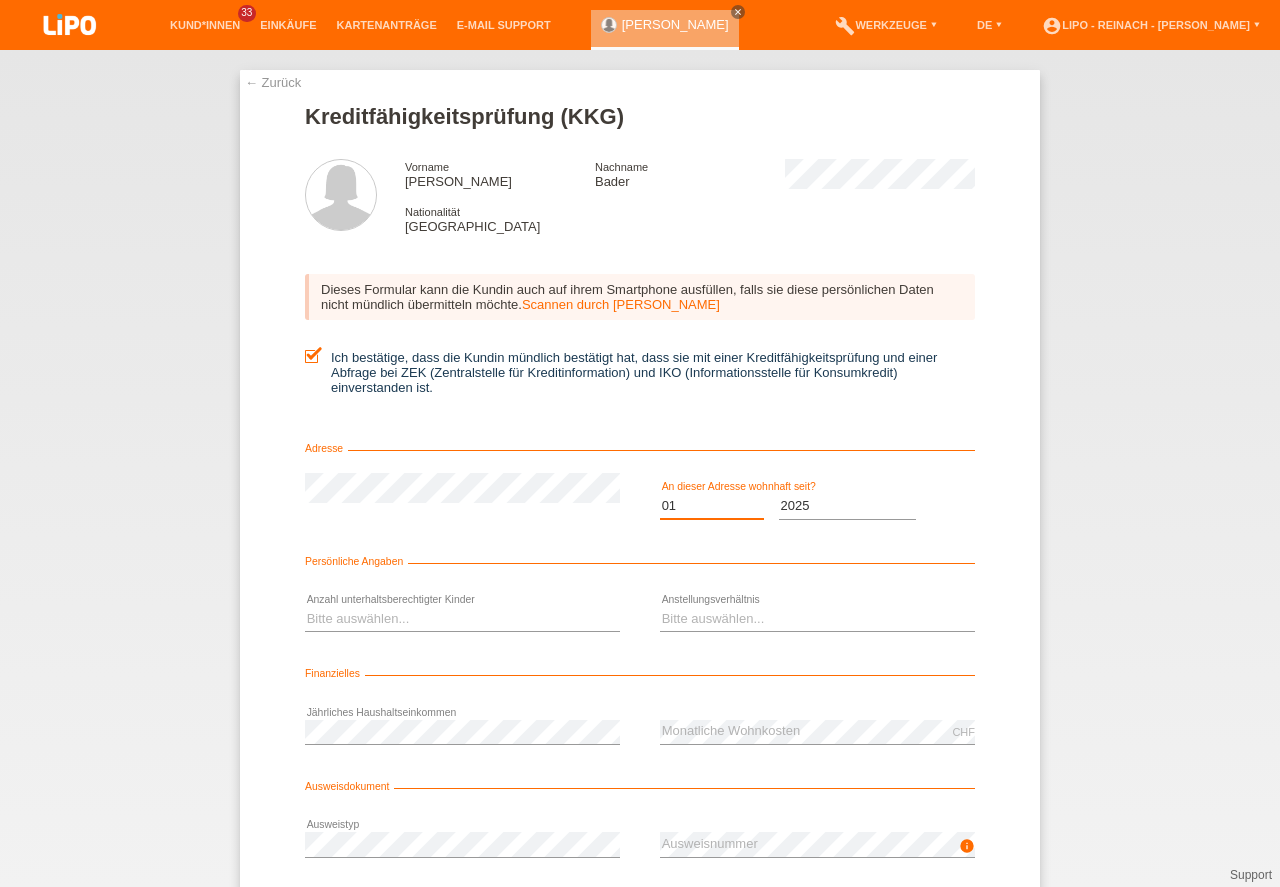 click on "Monat
01
02
03
04
05
06
07
08
09
10" at bounding box center [712, 506] 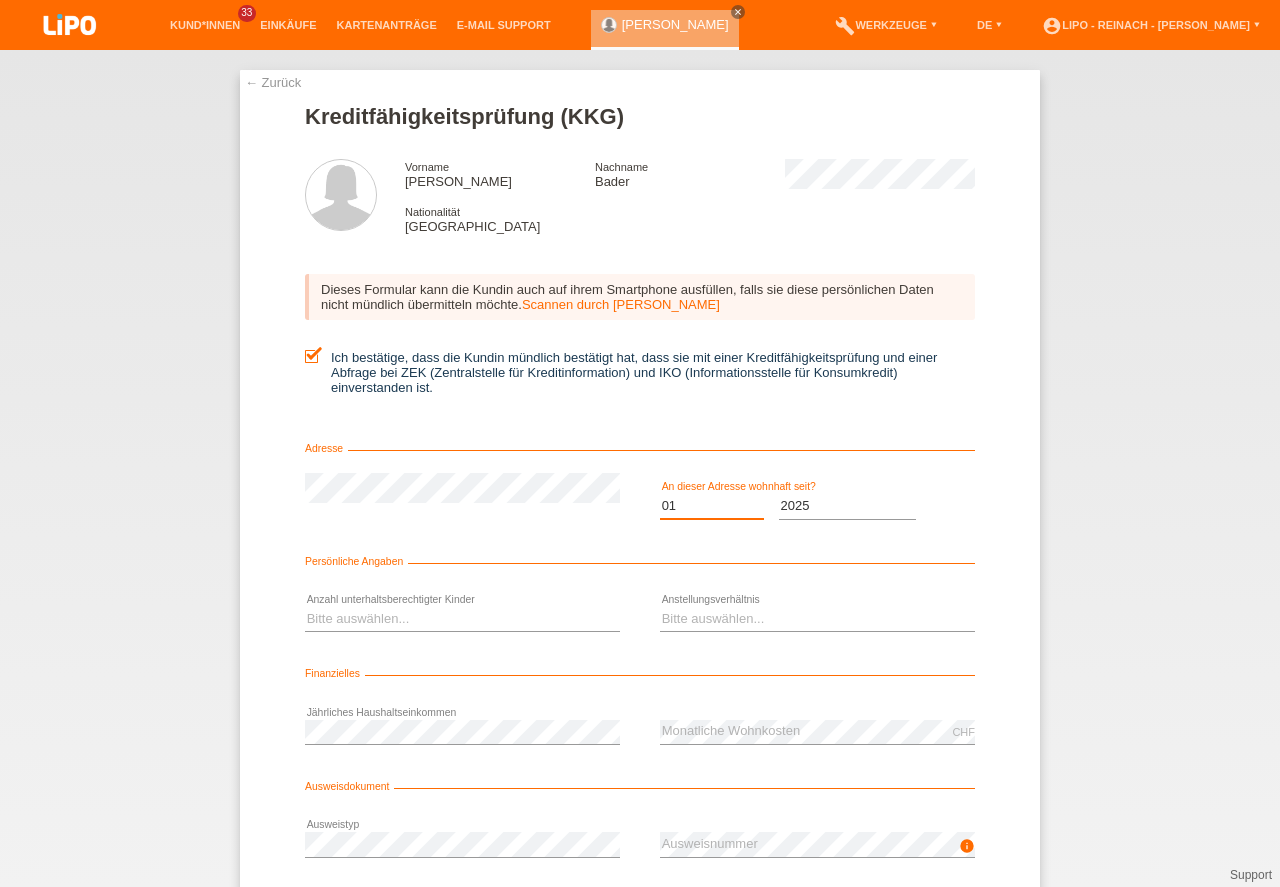 select on "05" 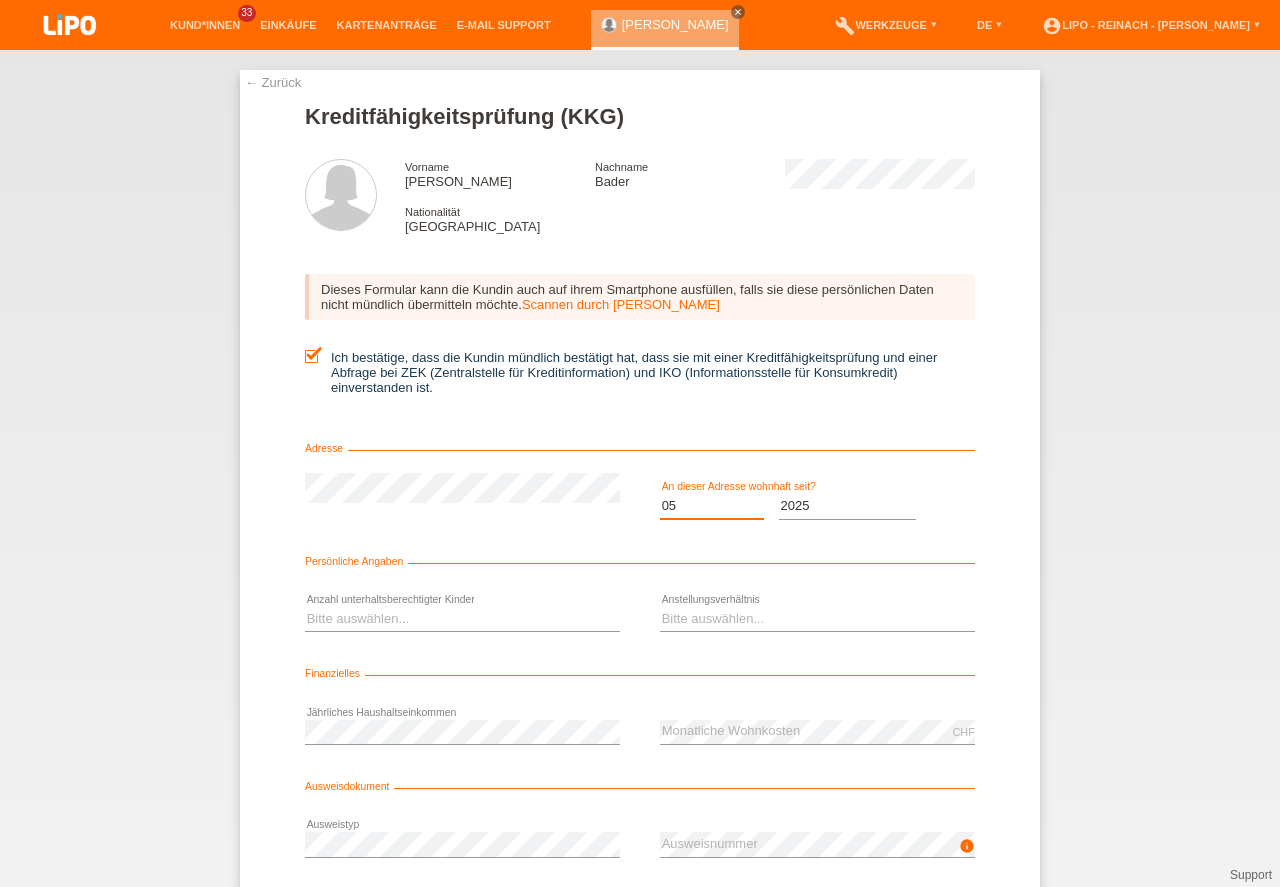click on "05" at bounding box center (0, 0) 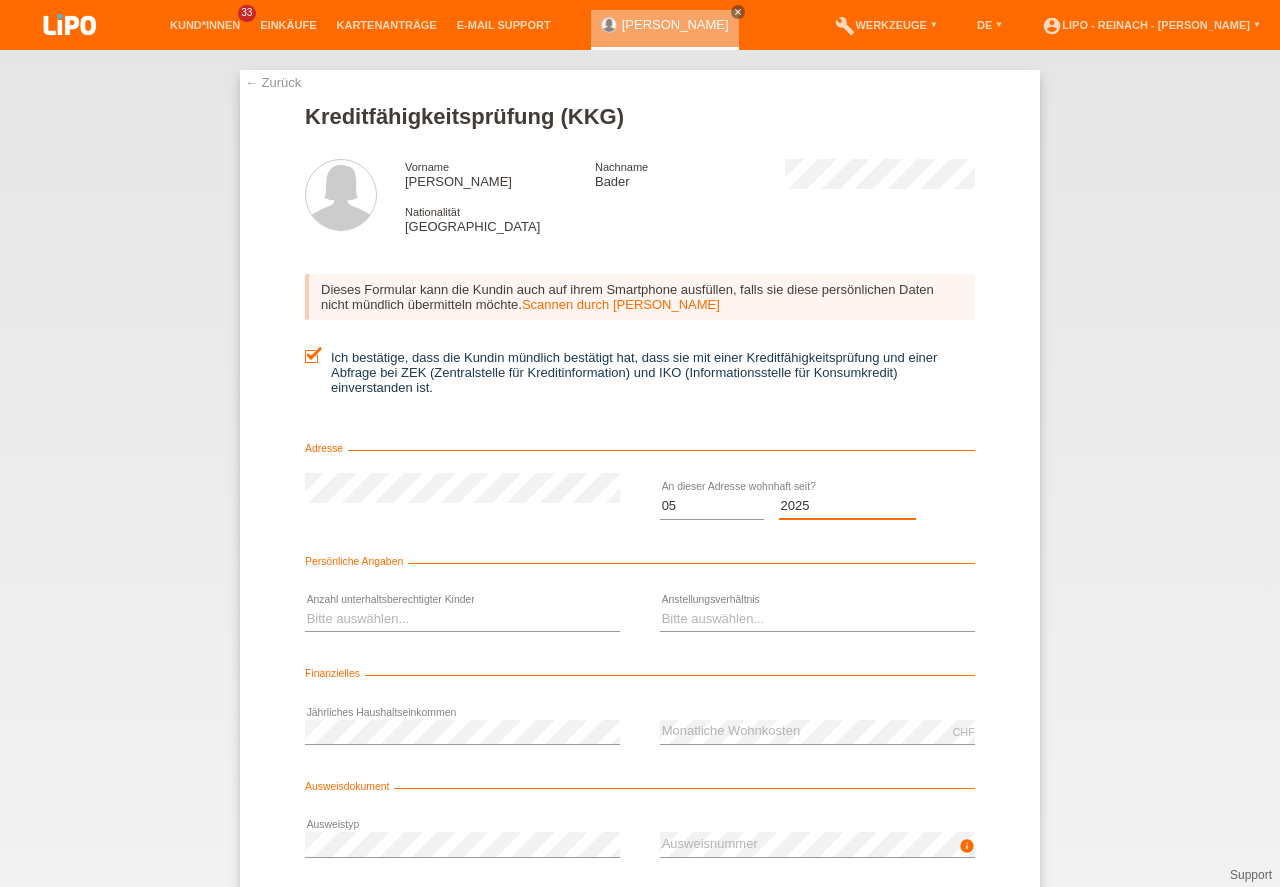click on "Jahr
2025
2024
2023
2022
2021
2020
2019
2018
2017
2016 2015 2014 2013 2012 2011 2010 2009 2008 2007 2006 2005 2004 2003" at bounding box center [848, 506] 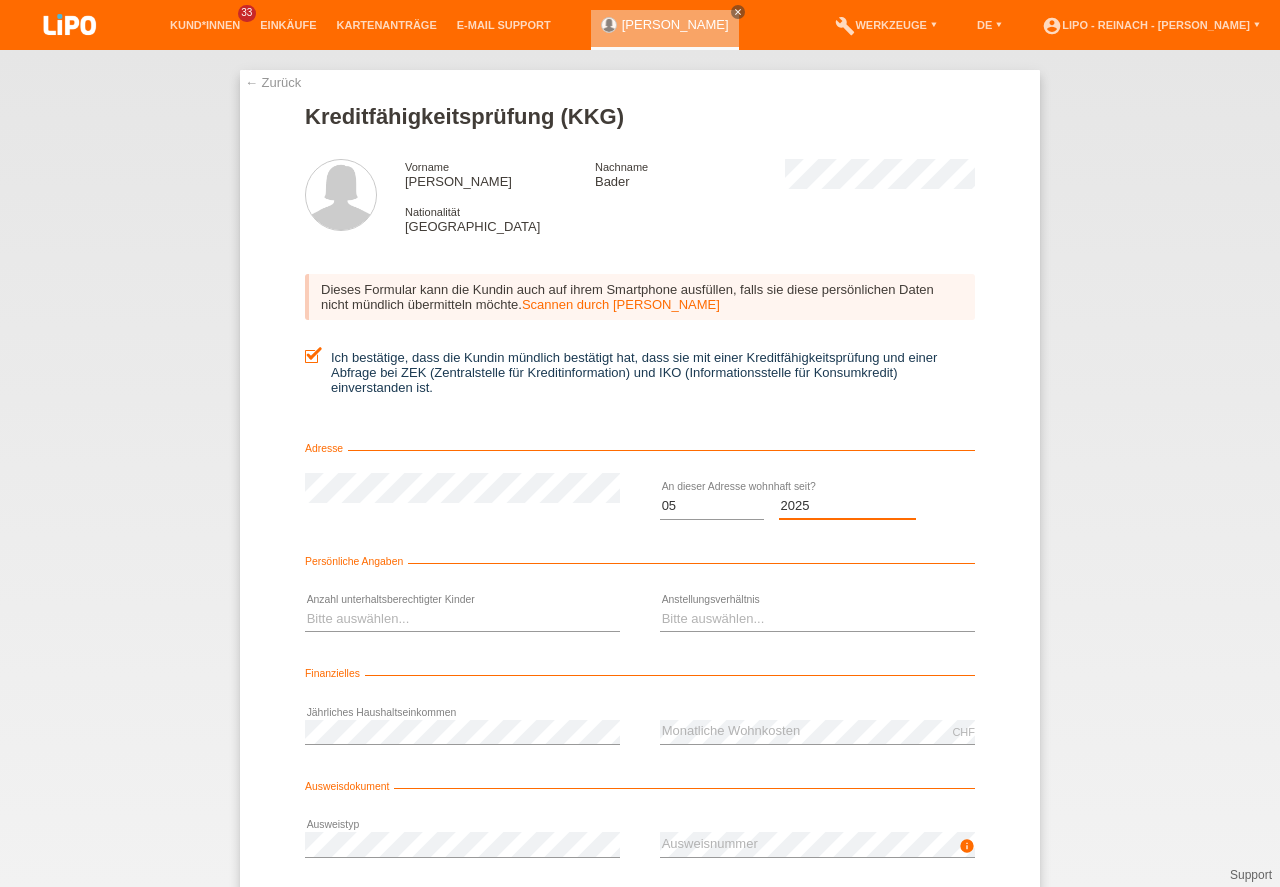 select on "2024" 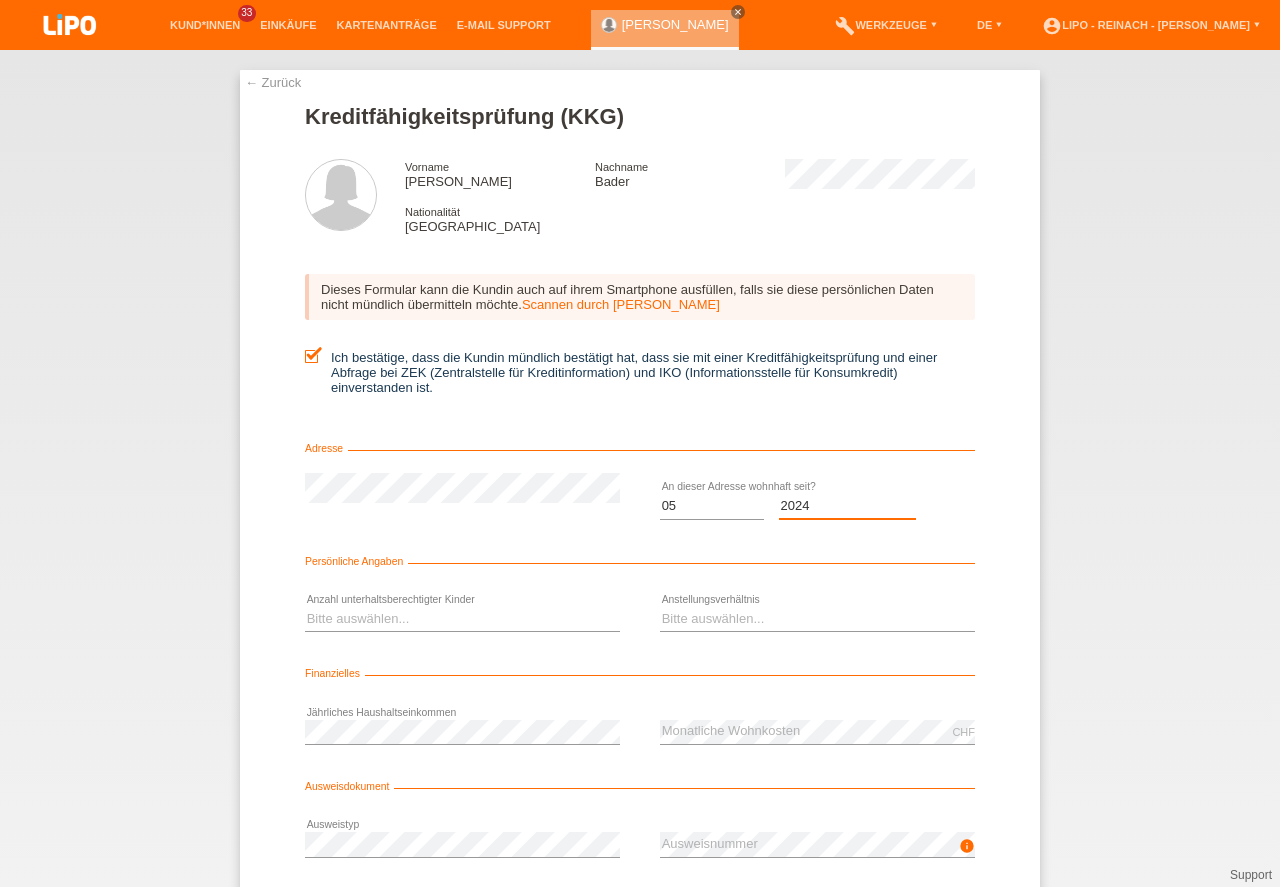 click on "2024" at bounding box center (0, 0) 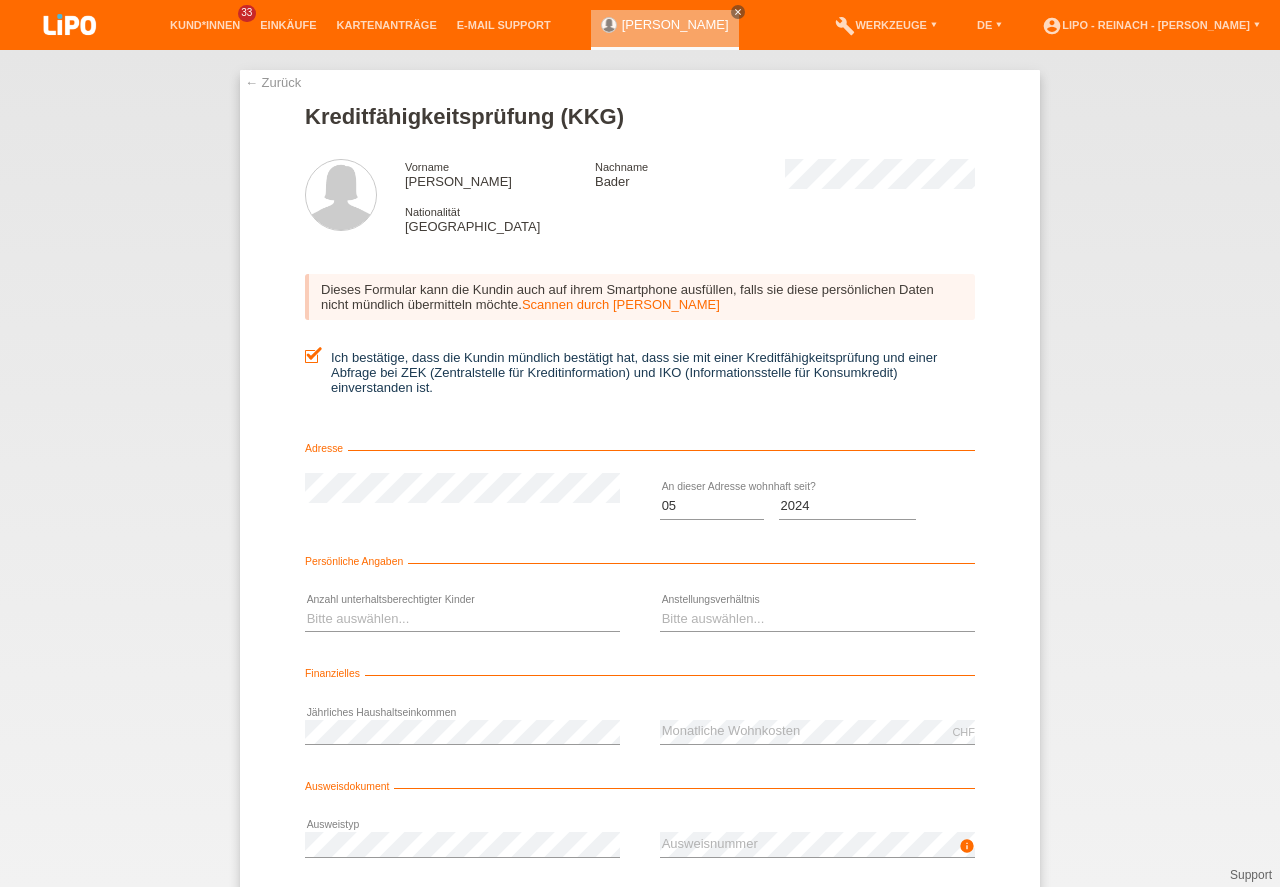 click at bounding box center (462, 631) 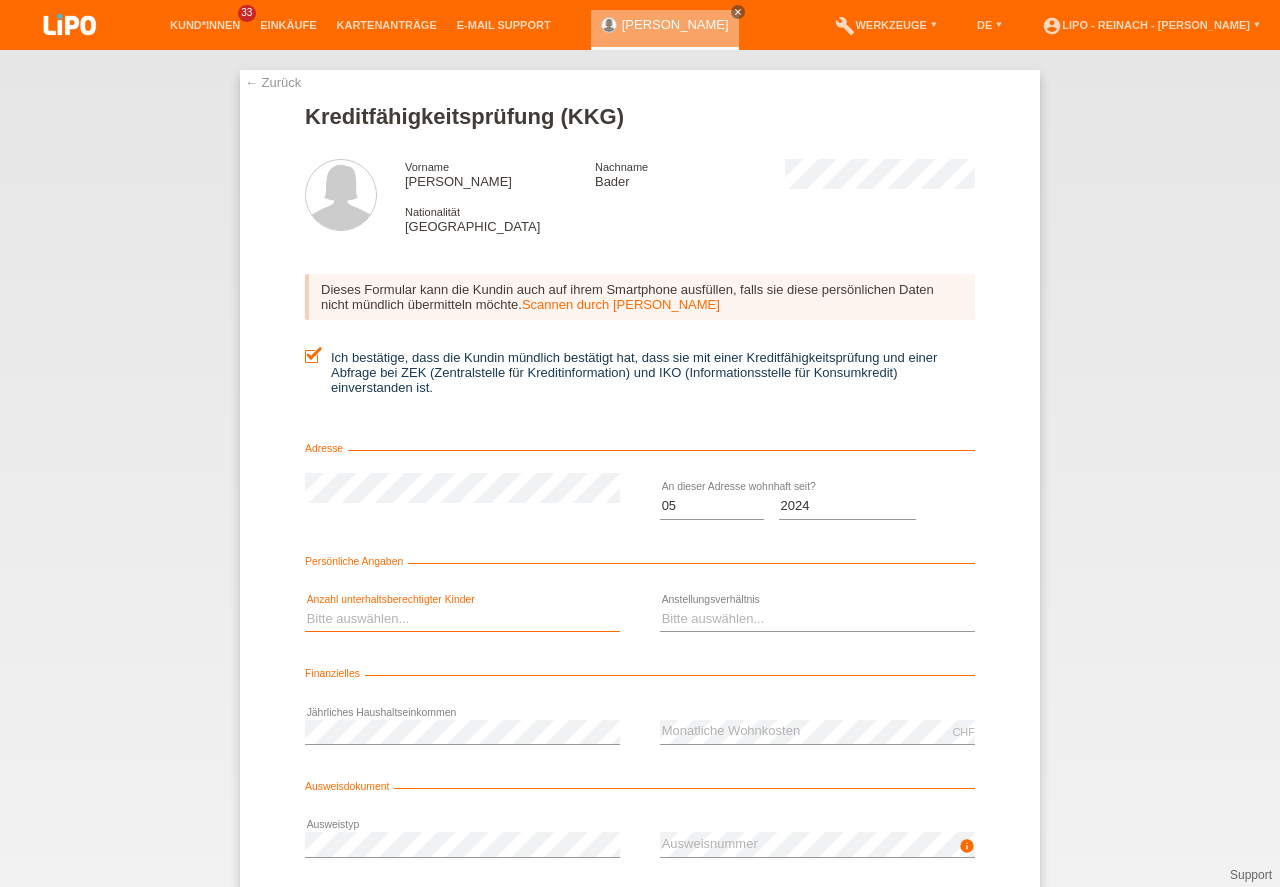 click on "Bitte auswählen...
0
1
2
3
4
5
6
7
8
9" at bounding box center [462, 619] 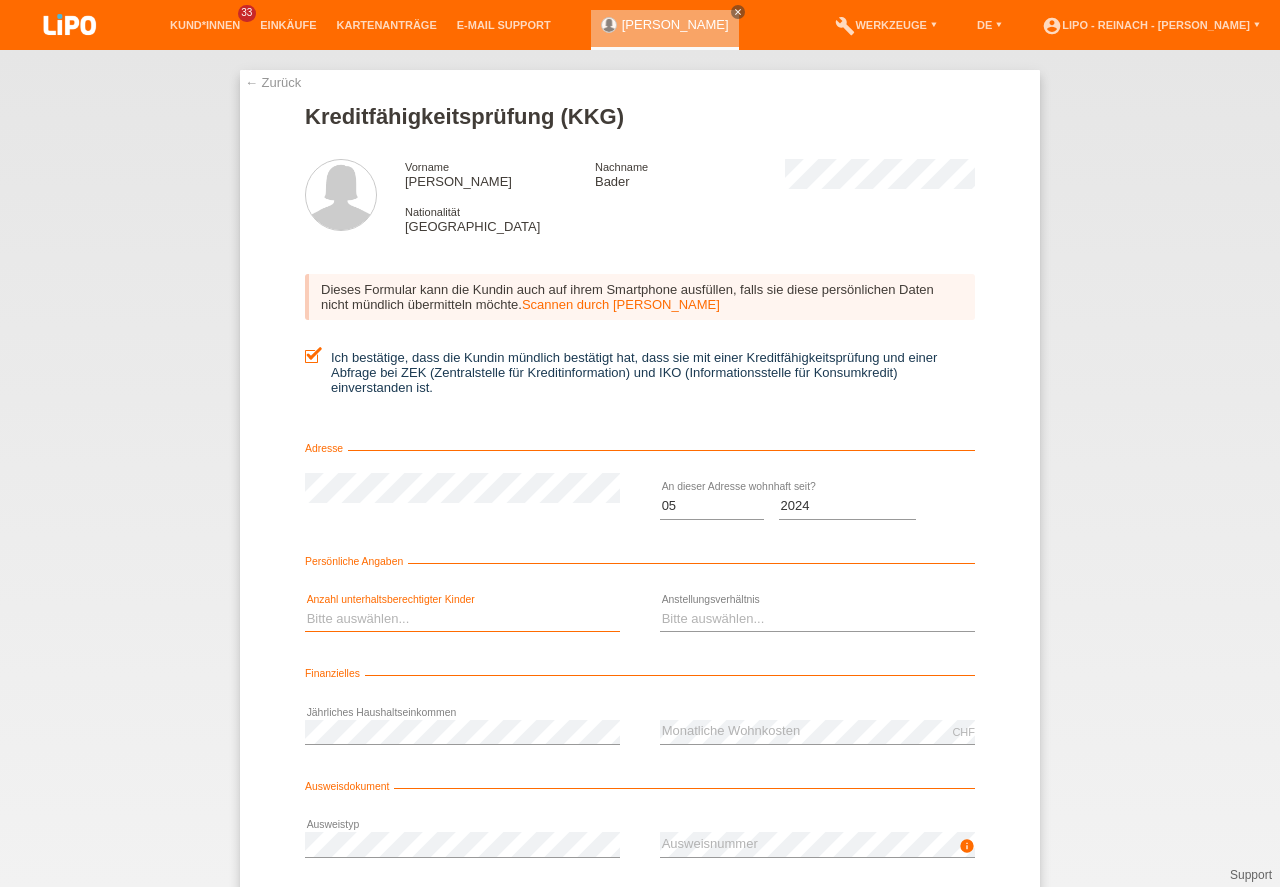 select on "0" 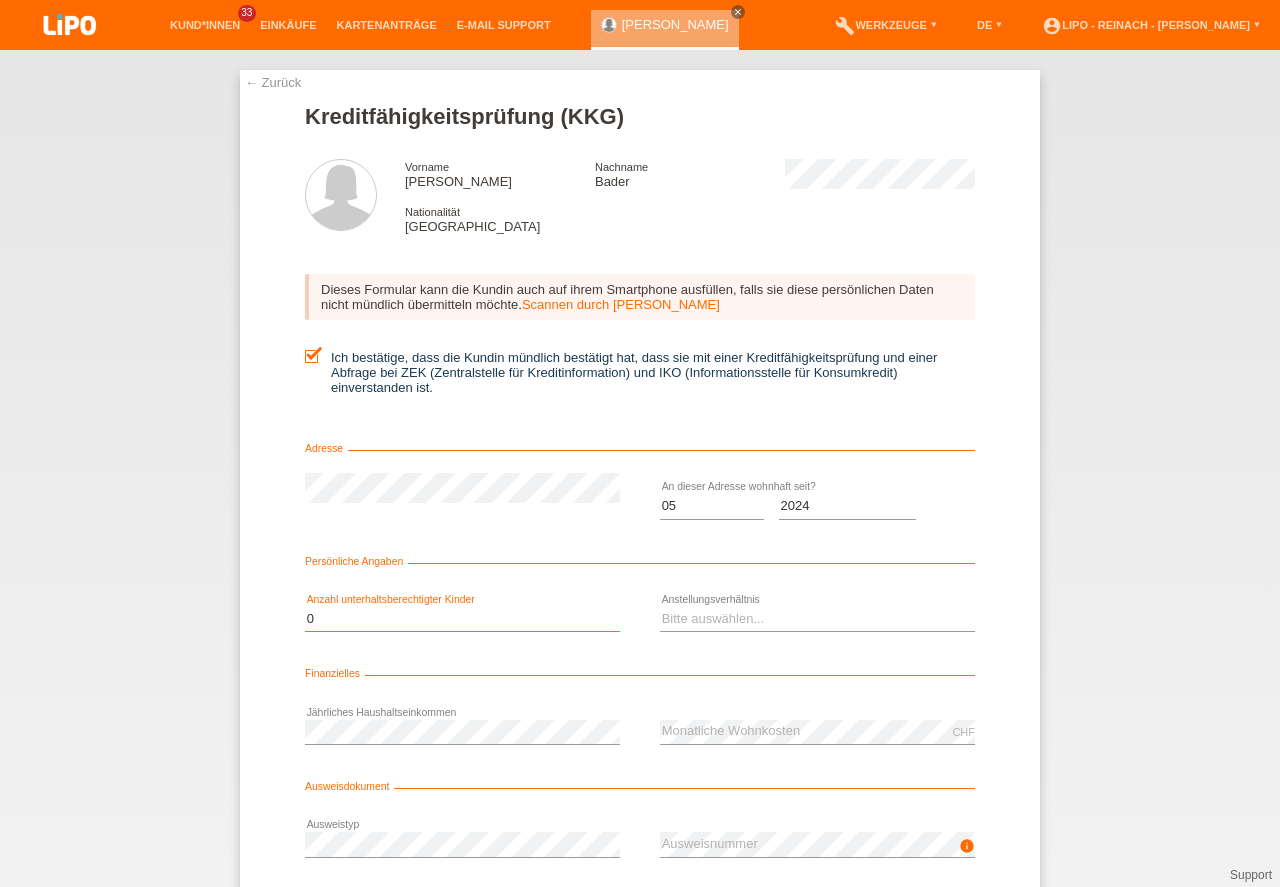 click on "0" at bounding box center [0, 0] 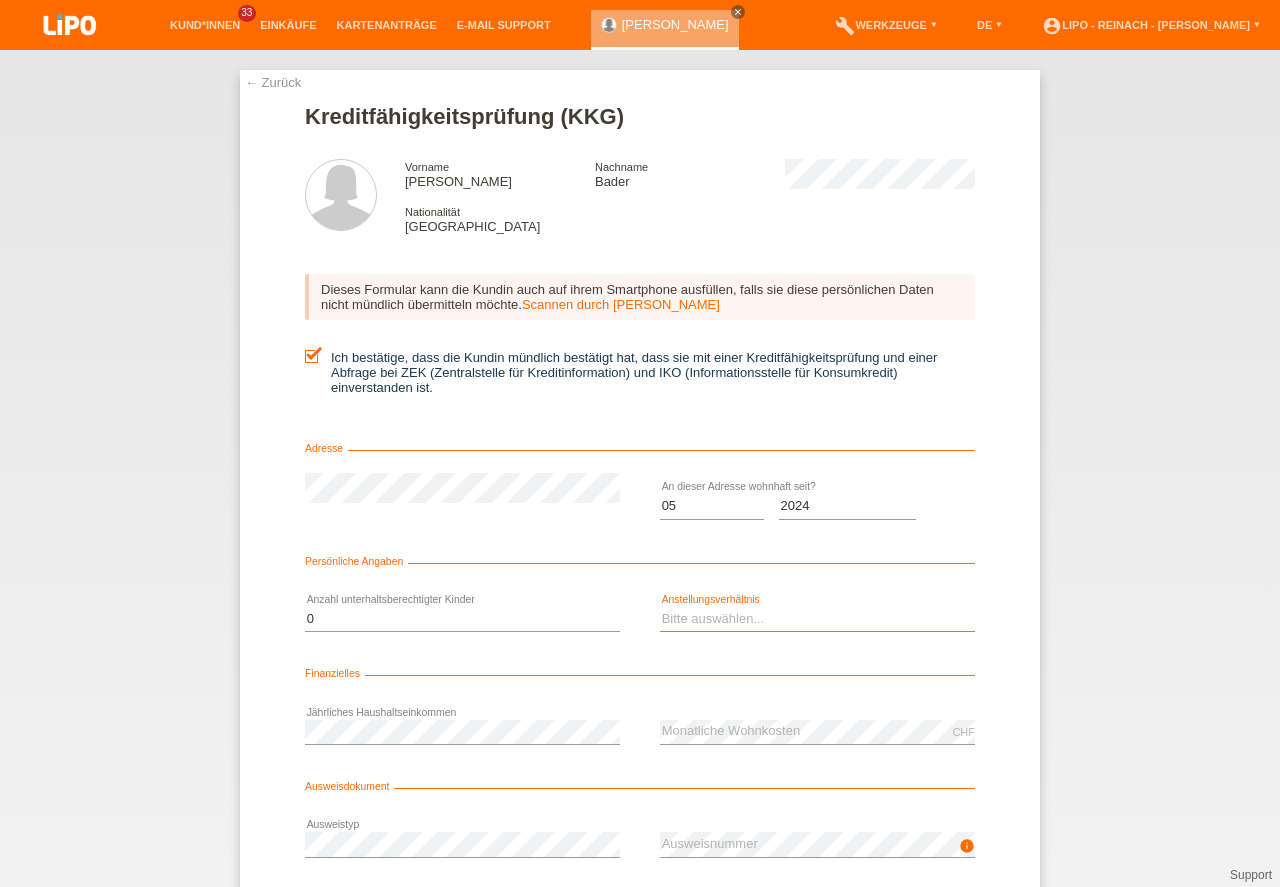 click on "Bitte auswählen...
Unbefristet
Befristet
Lehrling/Student
Pensioniert
Nicht arbeitstätig
Hausfrau/-mann
Selbständig" at bounding box center (817, 619) 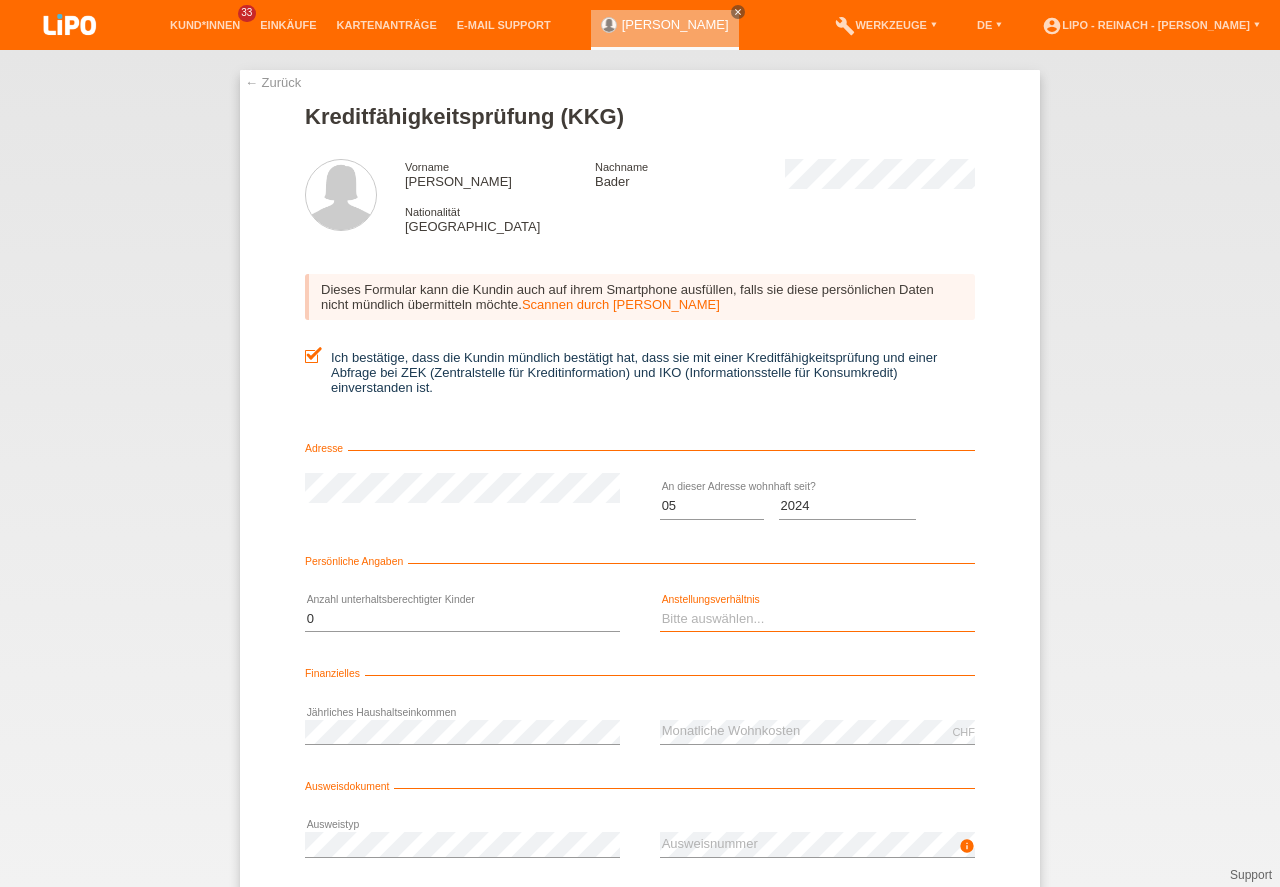 select on "UNLIMITED" 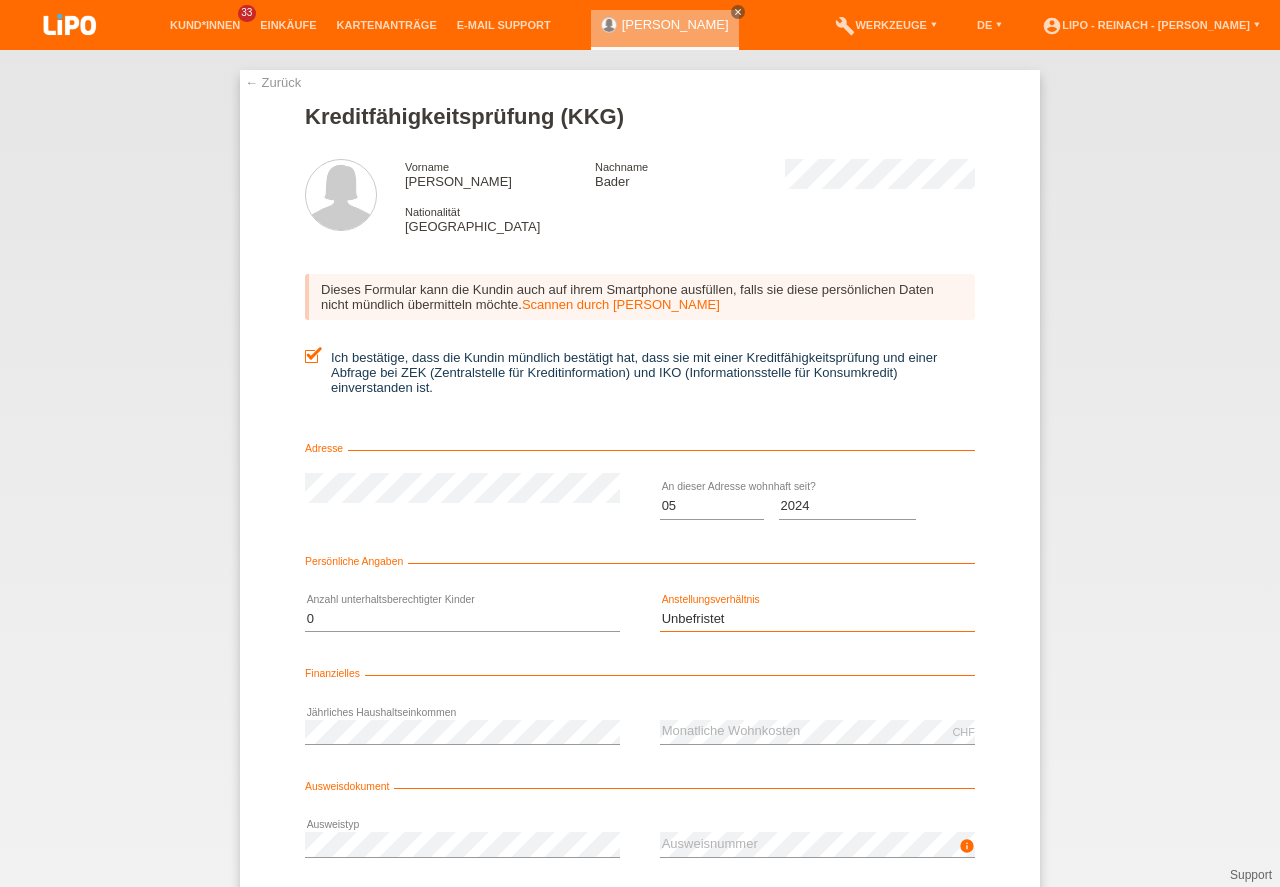 click on "Unbefristet" at bounding box center [0, 0] 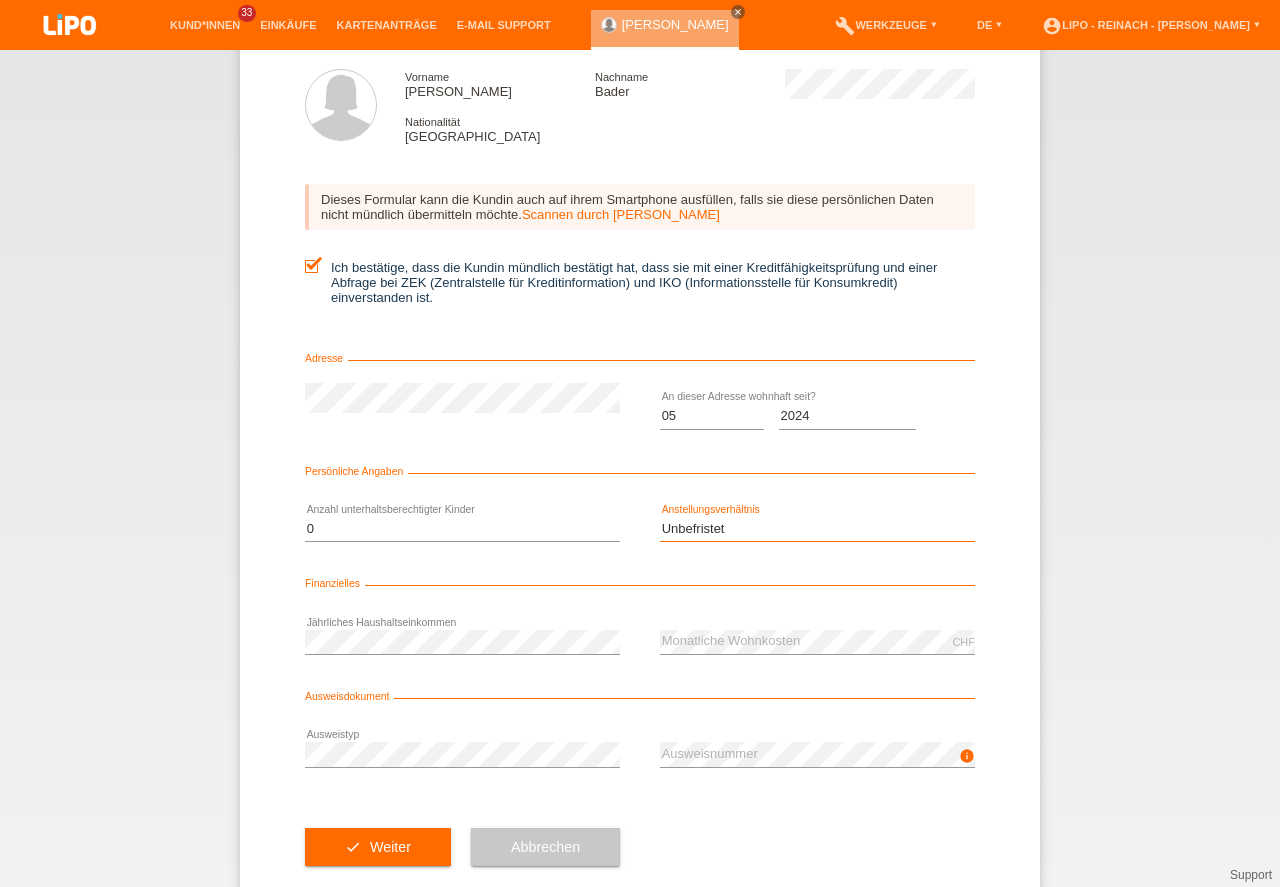 scroll, scrollTop: 132, scrollLeft: 0, axis: vertical 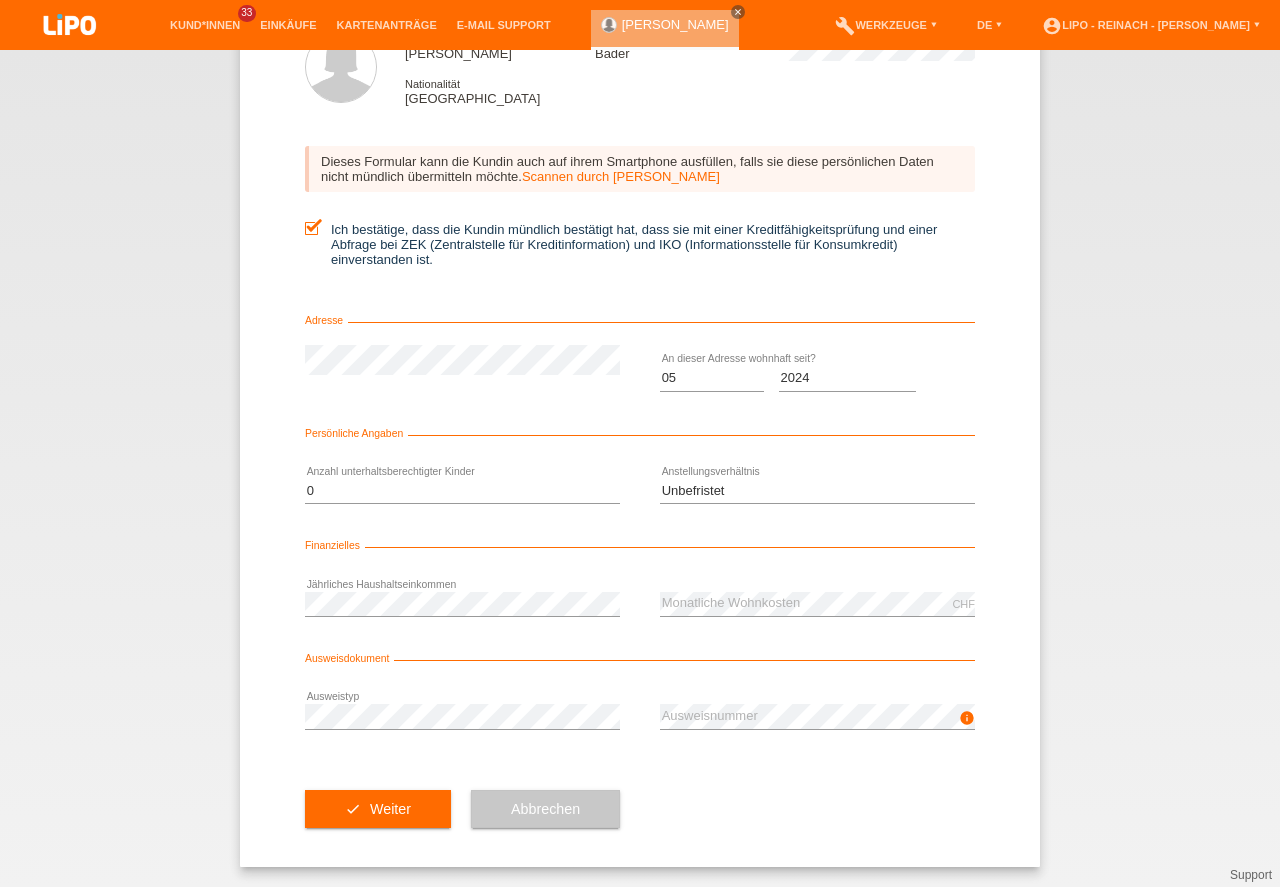 click on "check   Weiter
Abbrechen" at bounding box center (640, 809) 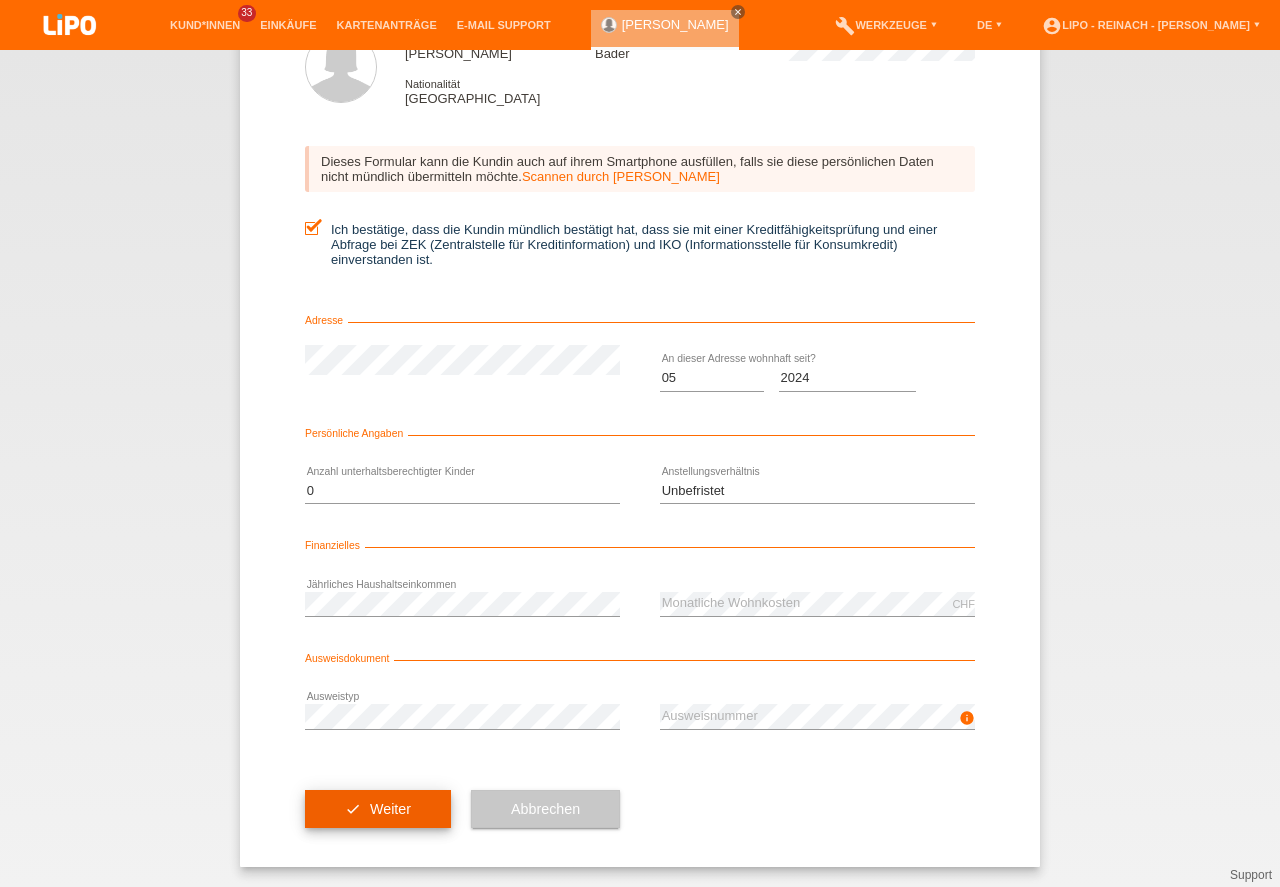 click on "check   Weiter" at bounding box center [378, 809] 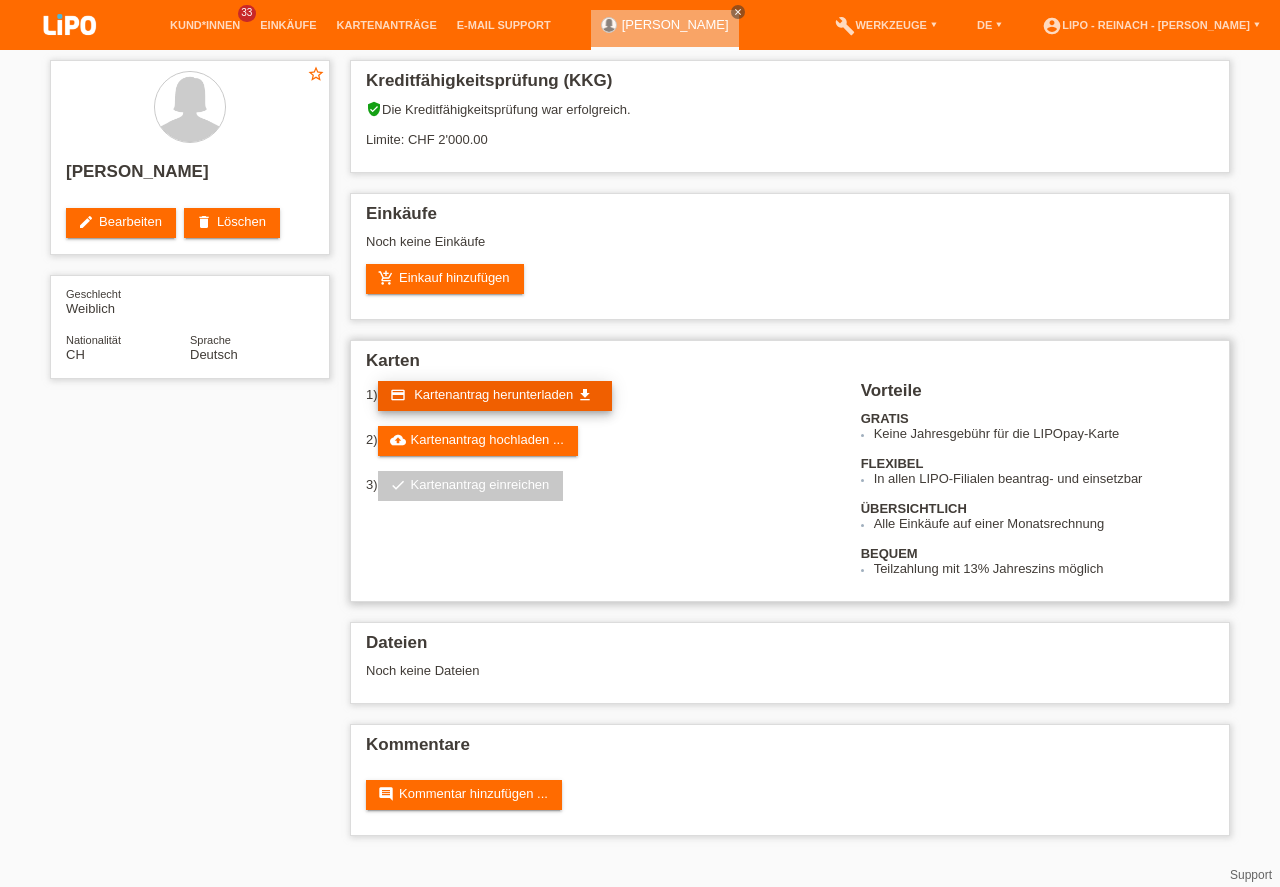 scroll, scrollTop: 0, scrollLeft: 0, axis: both 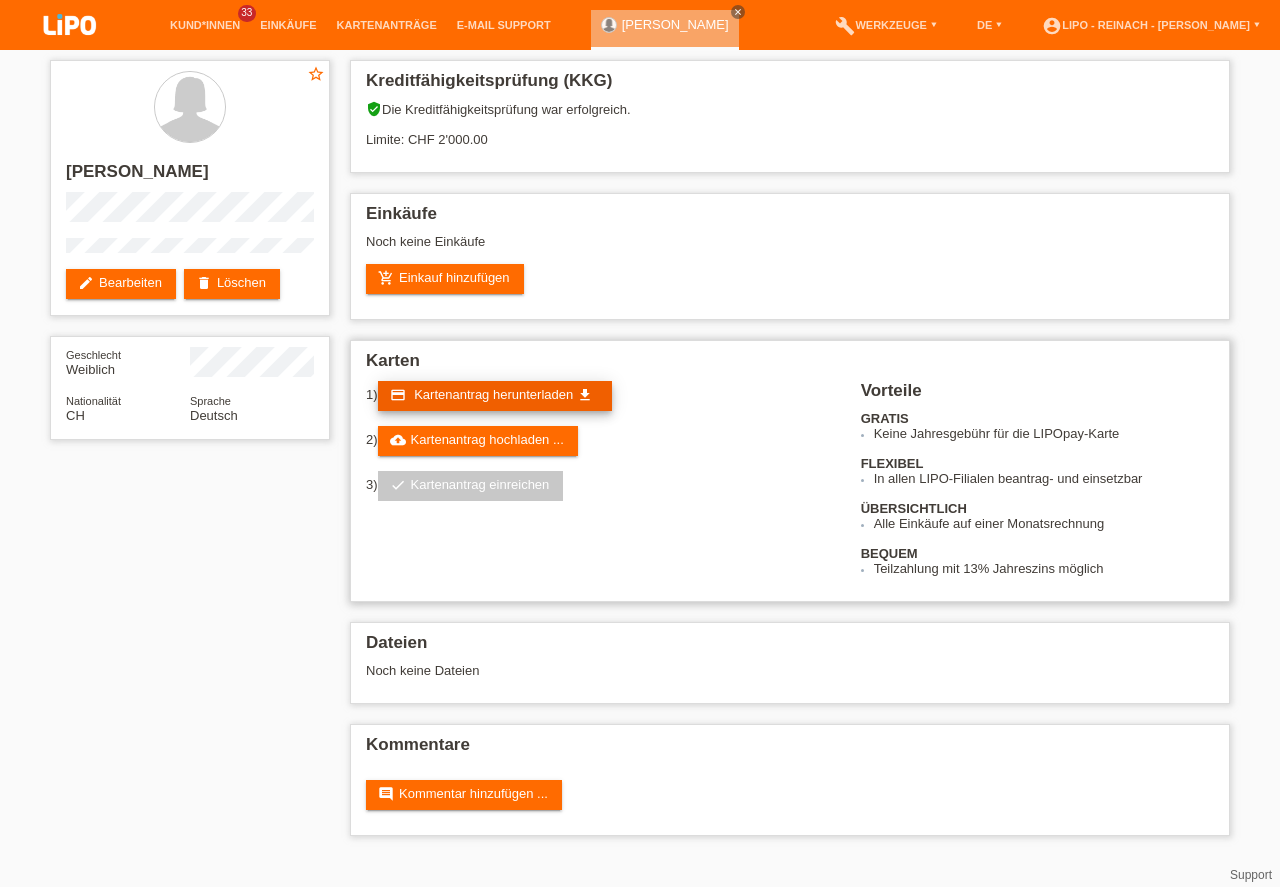 click on "Kartenantrag herunterladen" at bounding box center (493, 394) 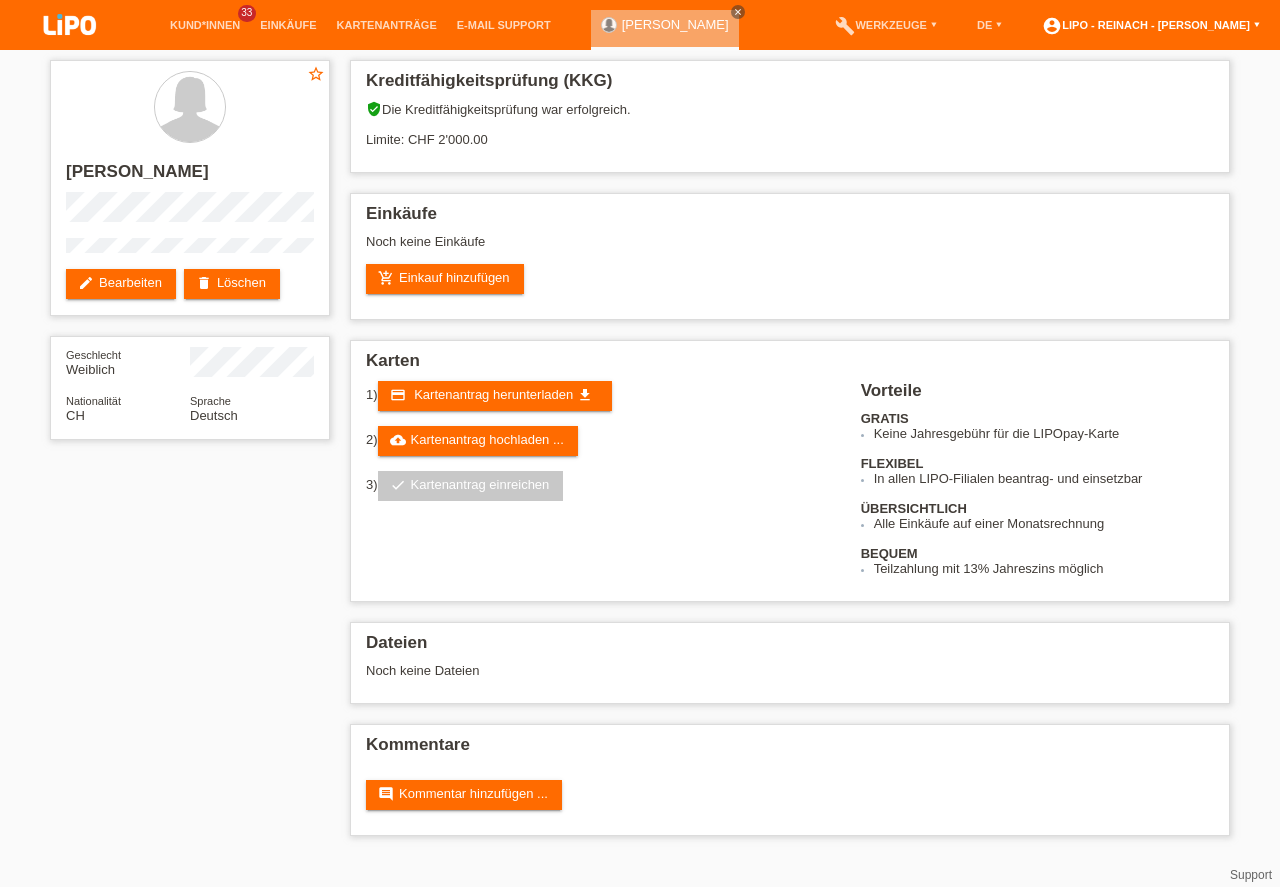 click on "account_circle  LIPO - Reinach - [PERSON_NAME]  ▾" at bounding box center [1151, 25] 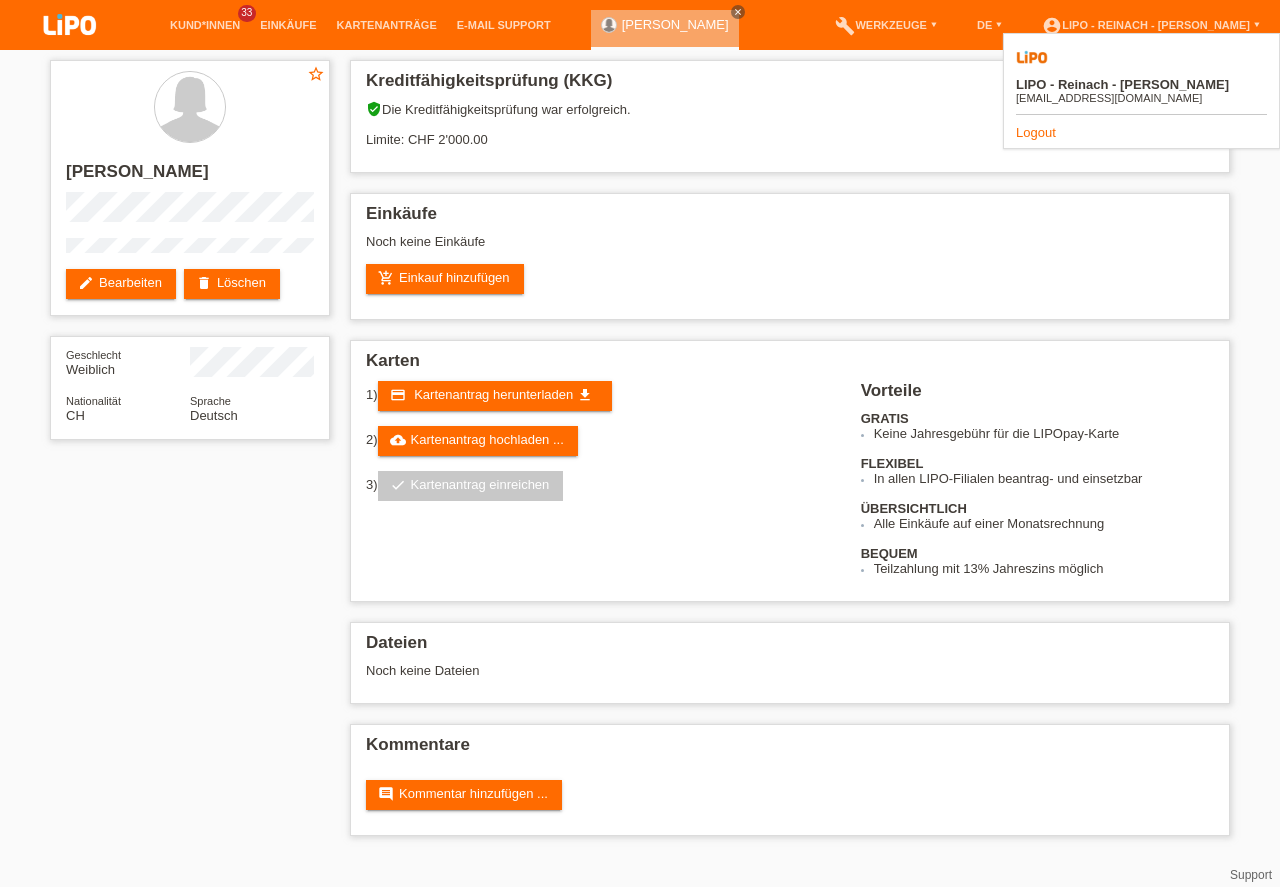 click on "Logout" at bounding box center [1036, 132] 